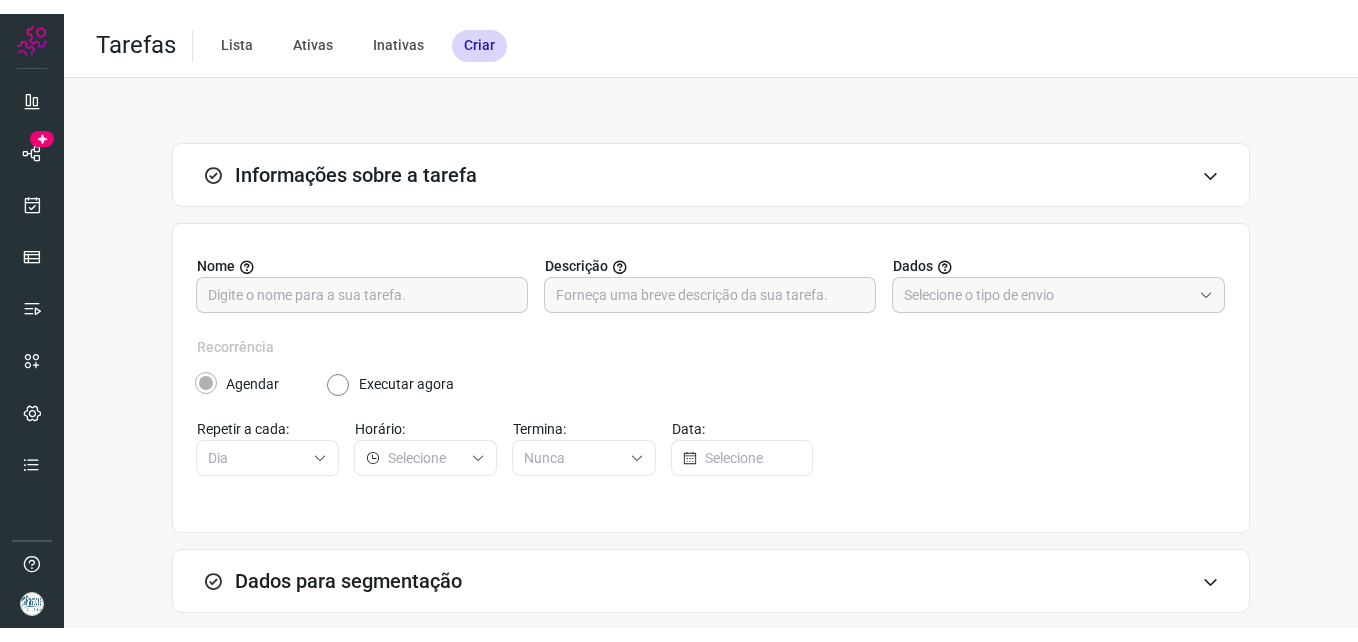 scroll, scrollTop: 0, scrollLeft: 0, axis: both 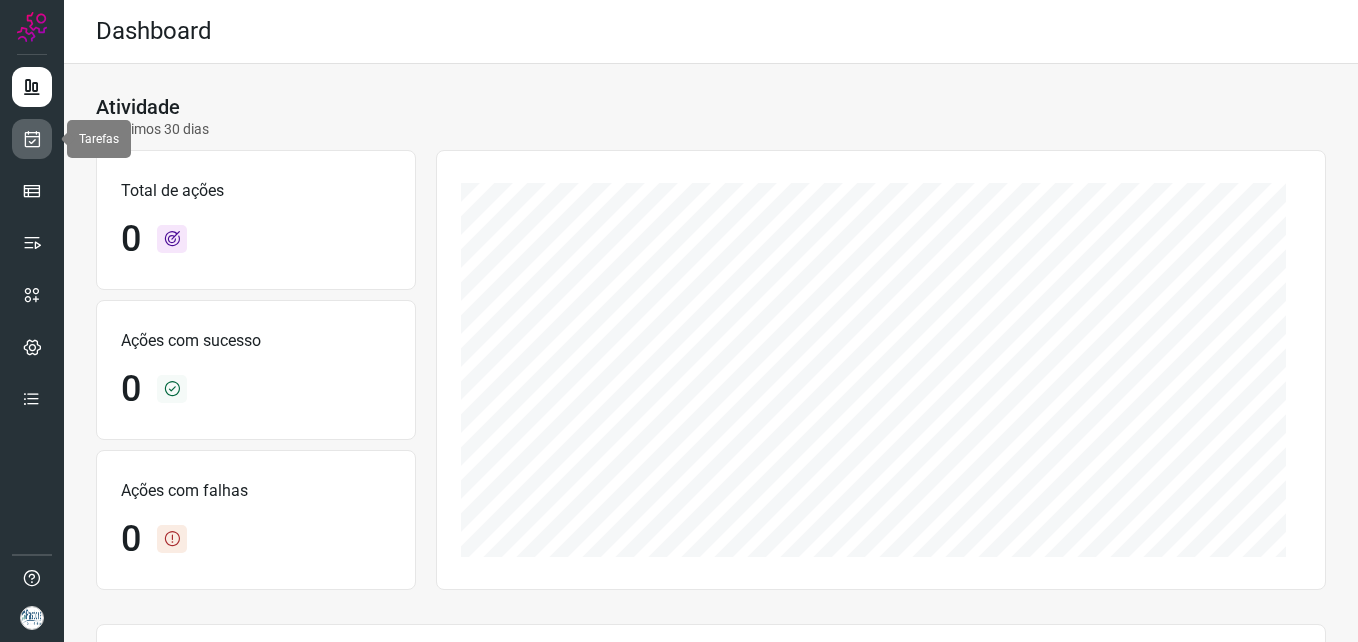 click at bounding box center (32, 139) 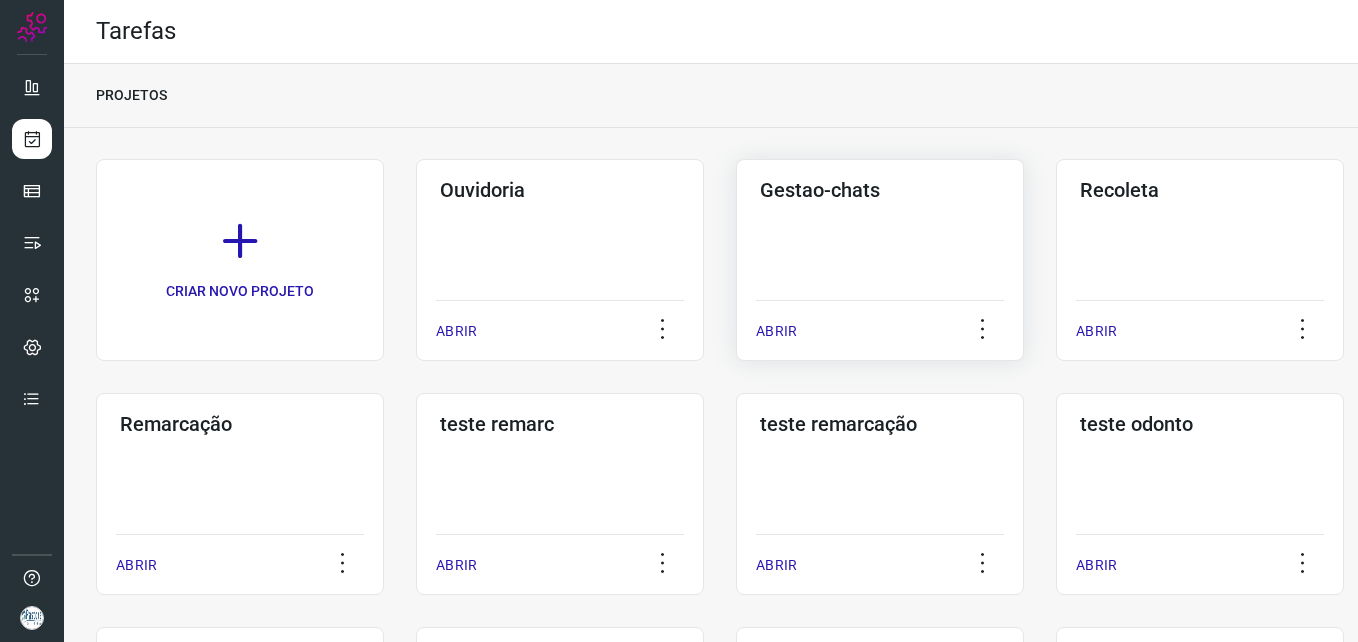 scroll, scrollTop: 100, scrollLeft: 0, axis: vertical 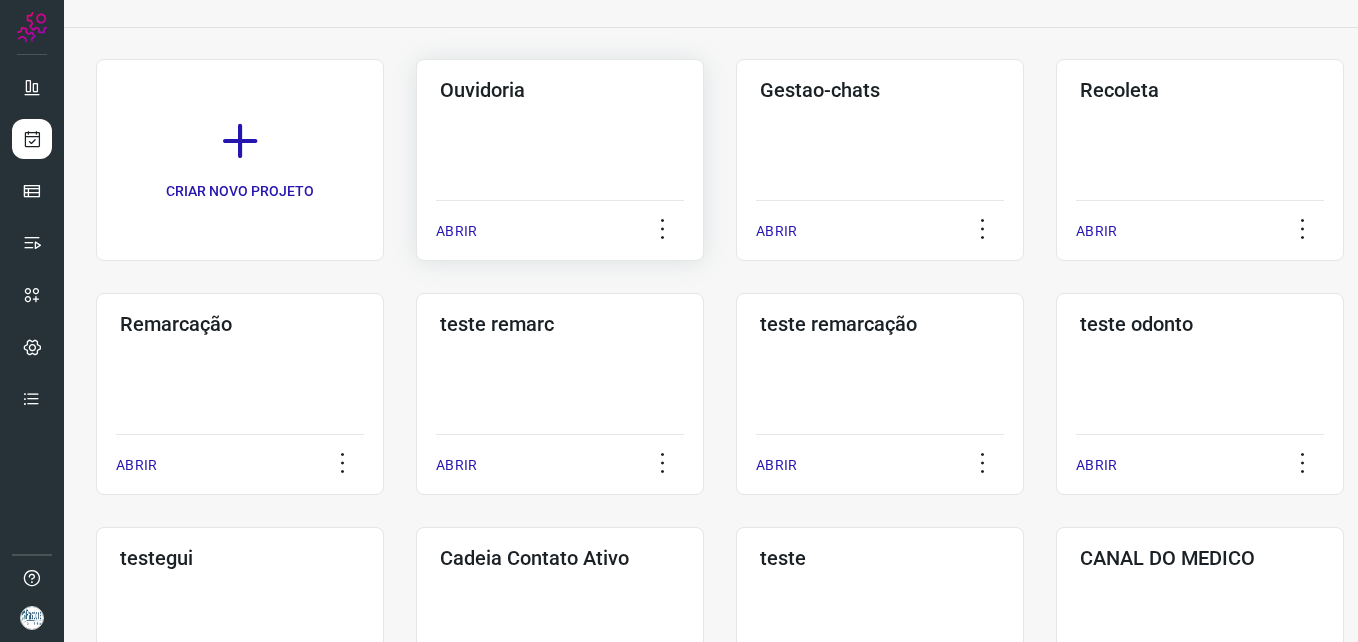 click on "Ouvidoria  ABRIR" 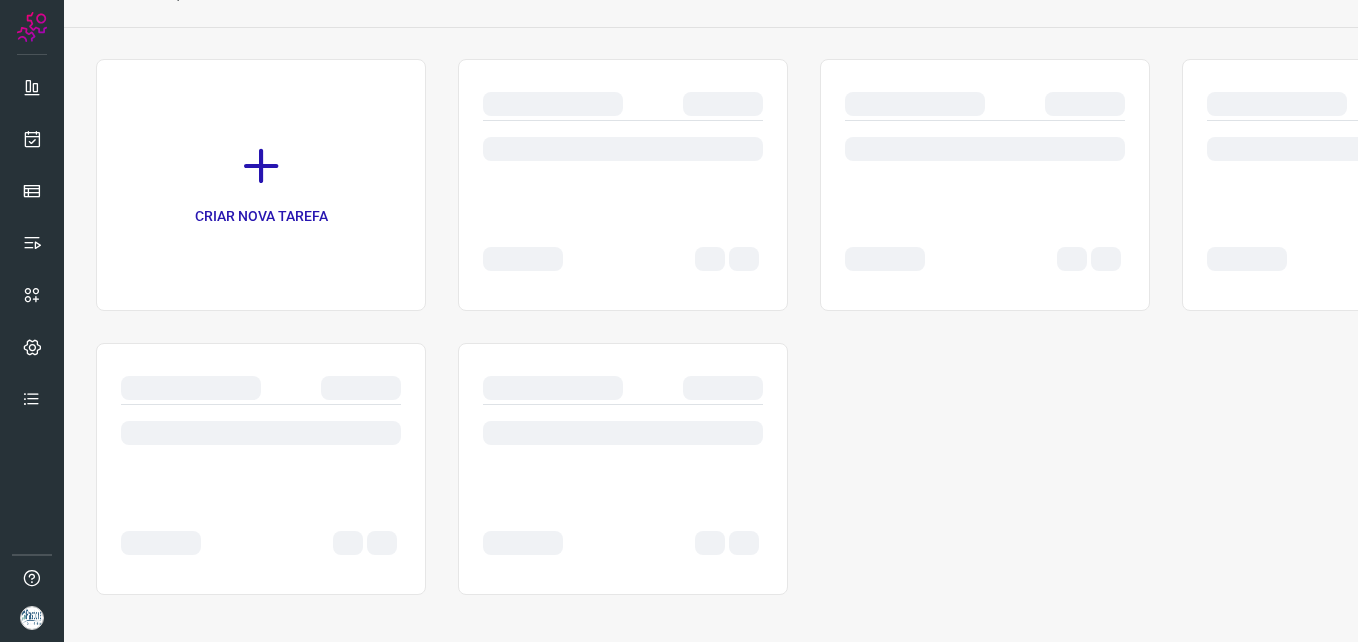 scroll, scrollTop: 0, scrollLeft: 0, axis: both 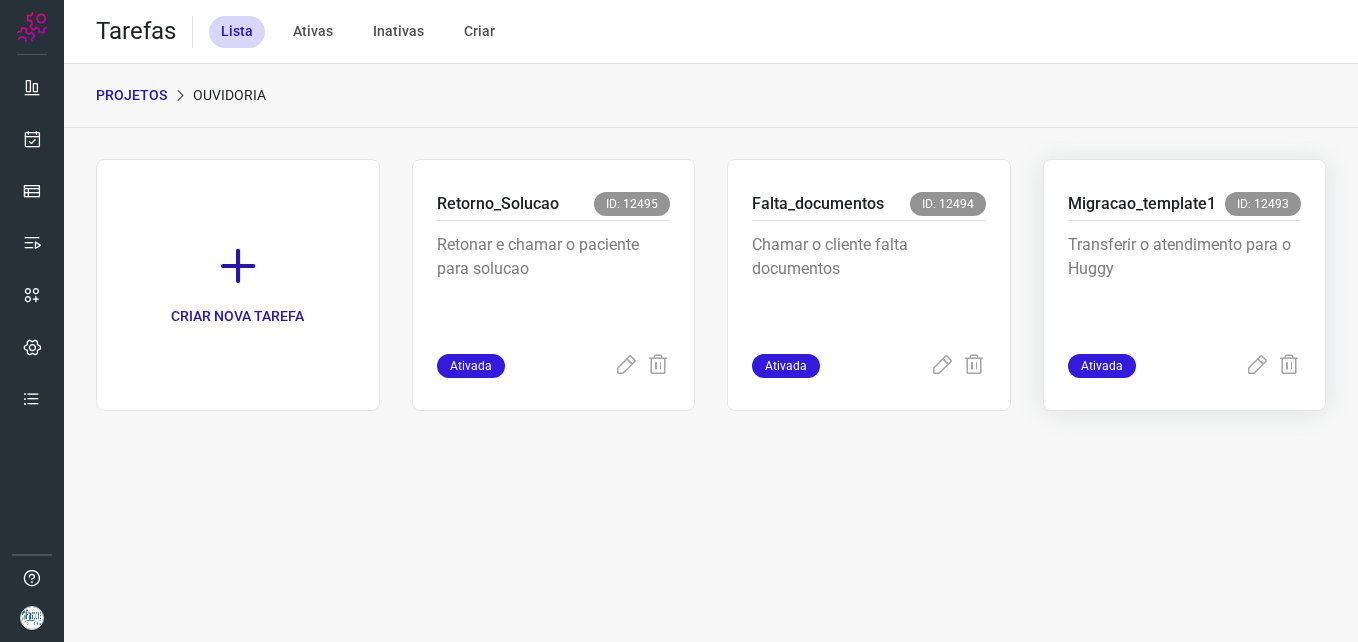click on "Transferir o atendimento para o Huggy" at bounding box center (1185, 283) 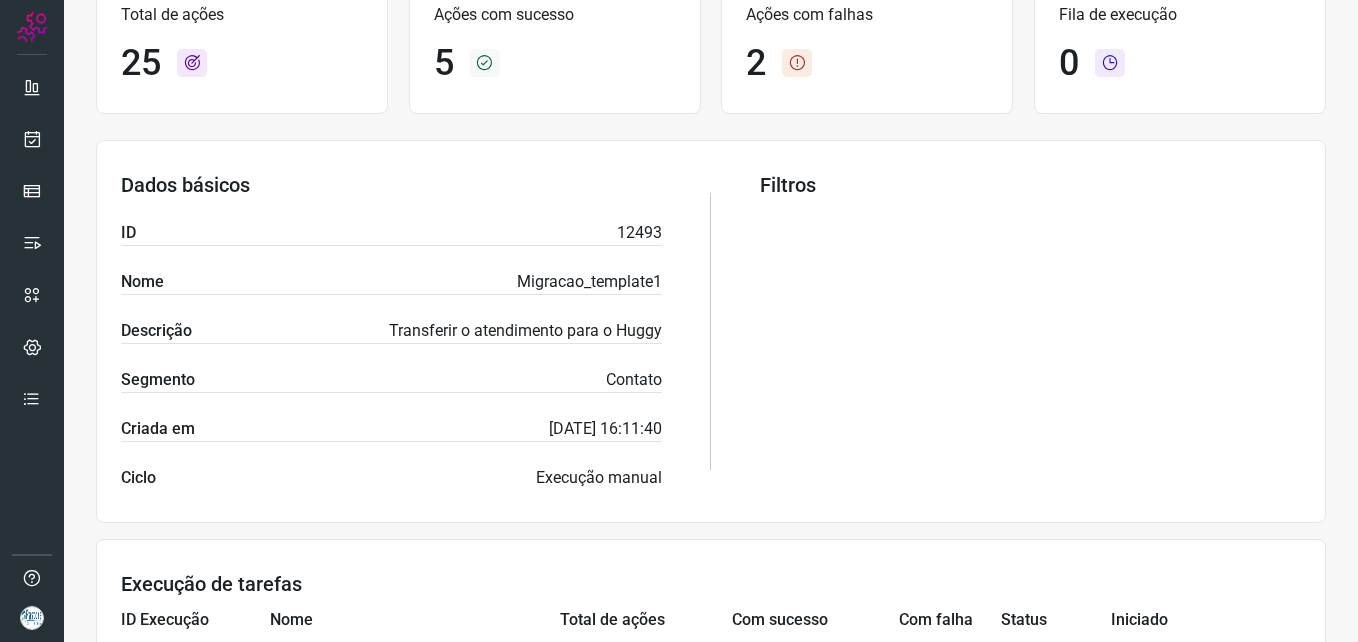 scroll, scrollTop: 0, scrollLeft: 0, axis: both 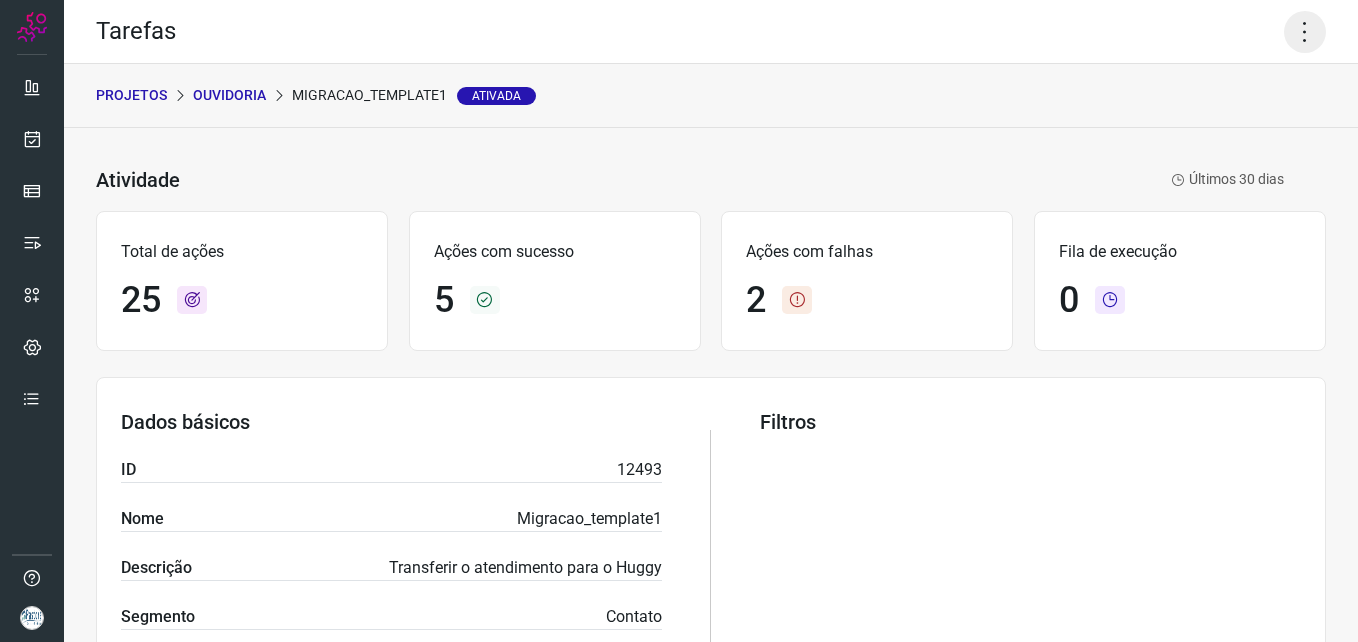 click 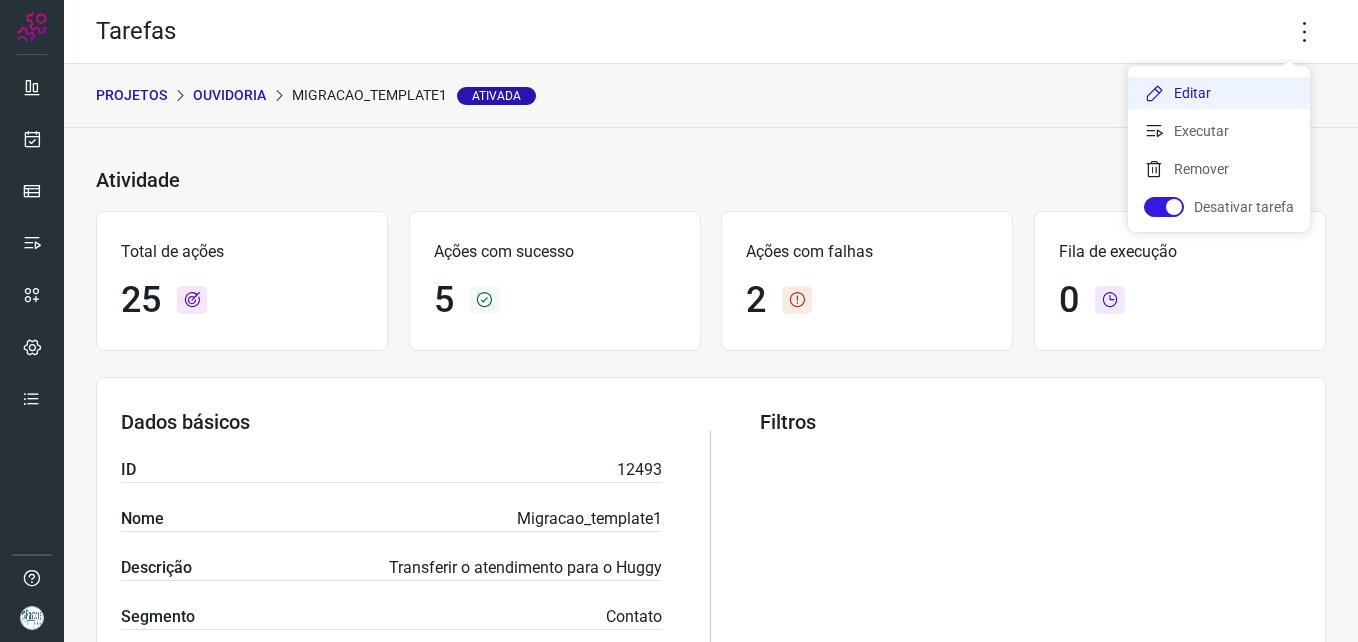 click on "Editar" 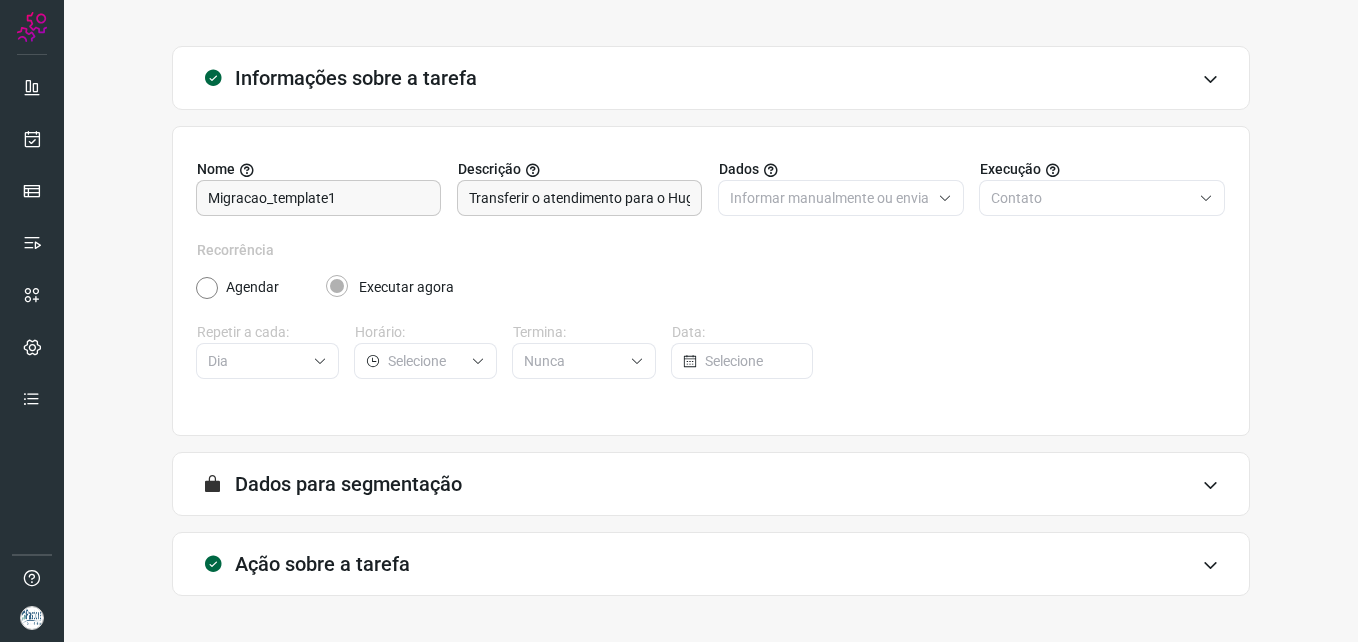 scroll, scrollTop: 139, scrollLeft: 0, axis: vertical 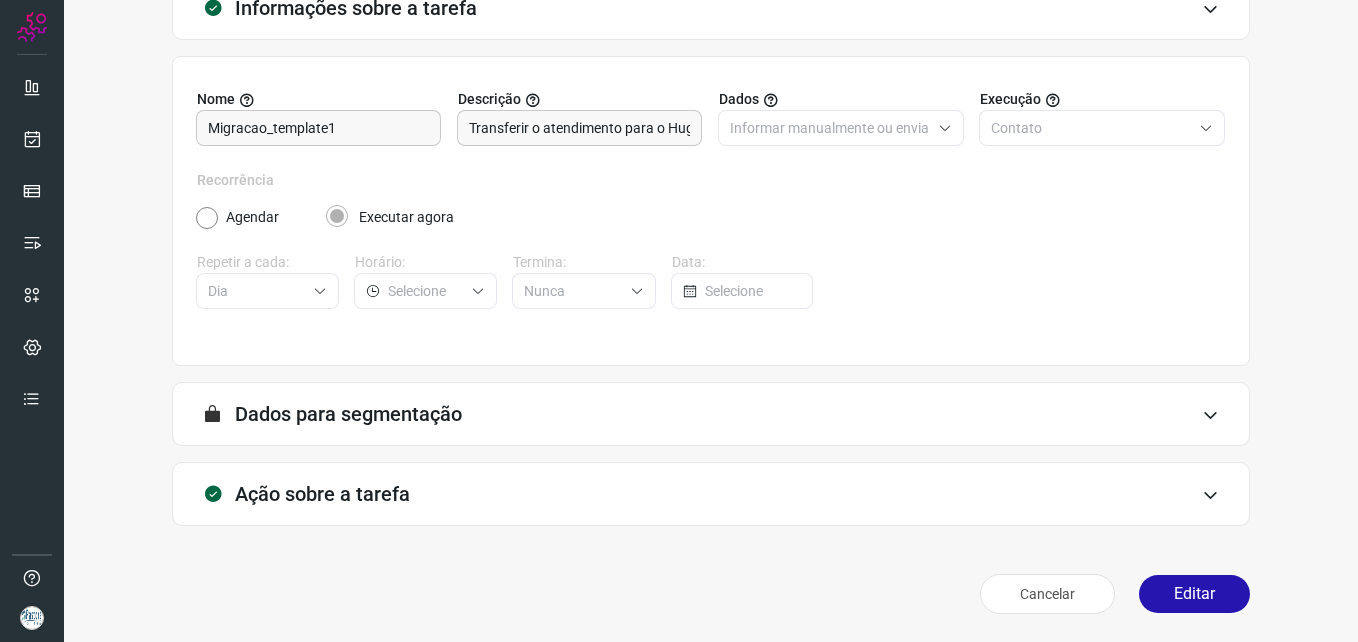 click on "Ação sobre a tarefa" at bounding box center [711, 494] 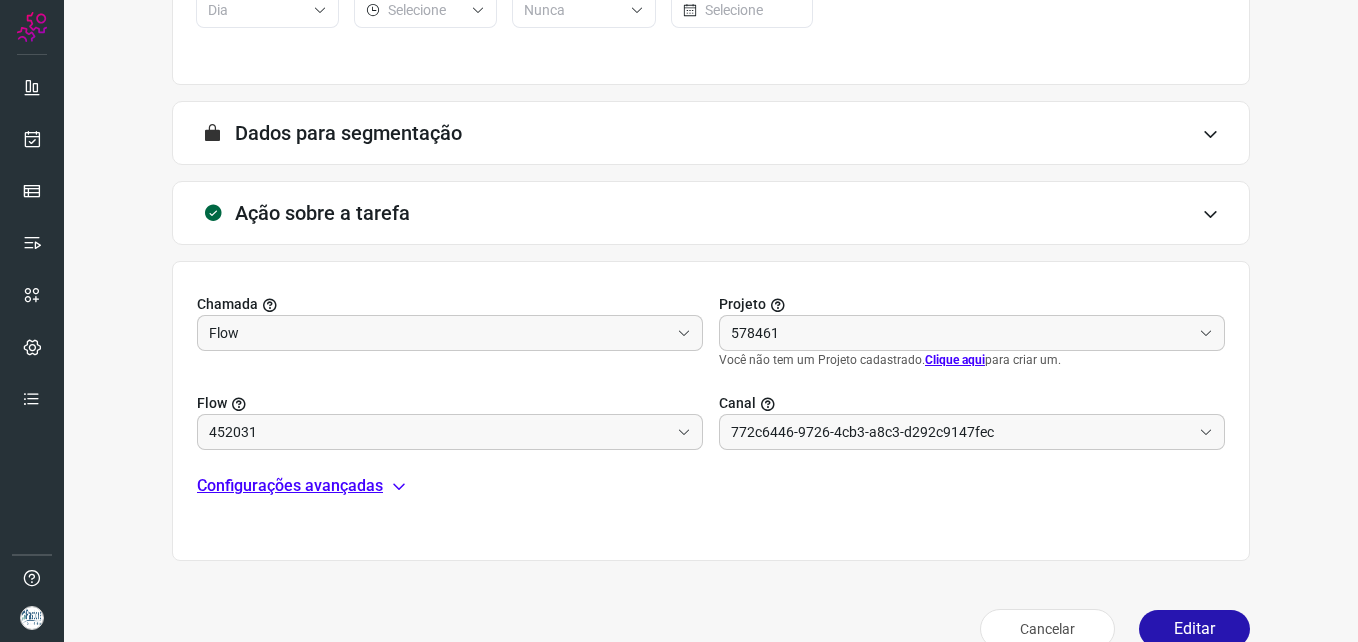 scroll, scrollTop: 455, scrollLeft: 0, axis: vertical 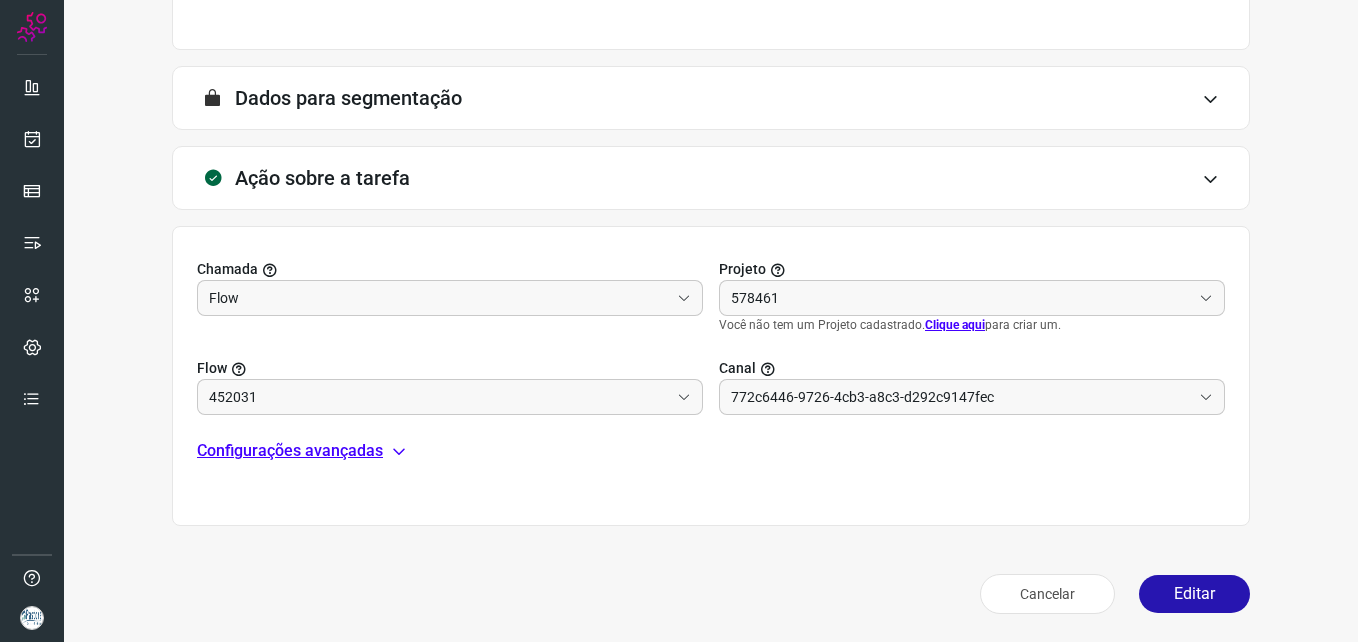 type on "Centro Médico Pastore - Atendimento" 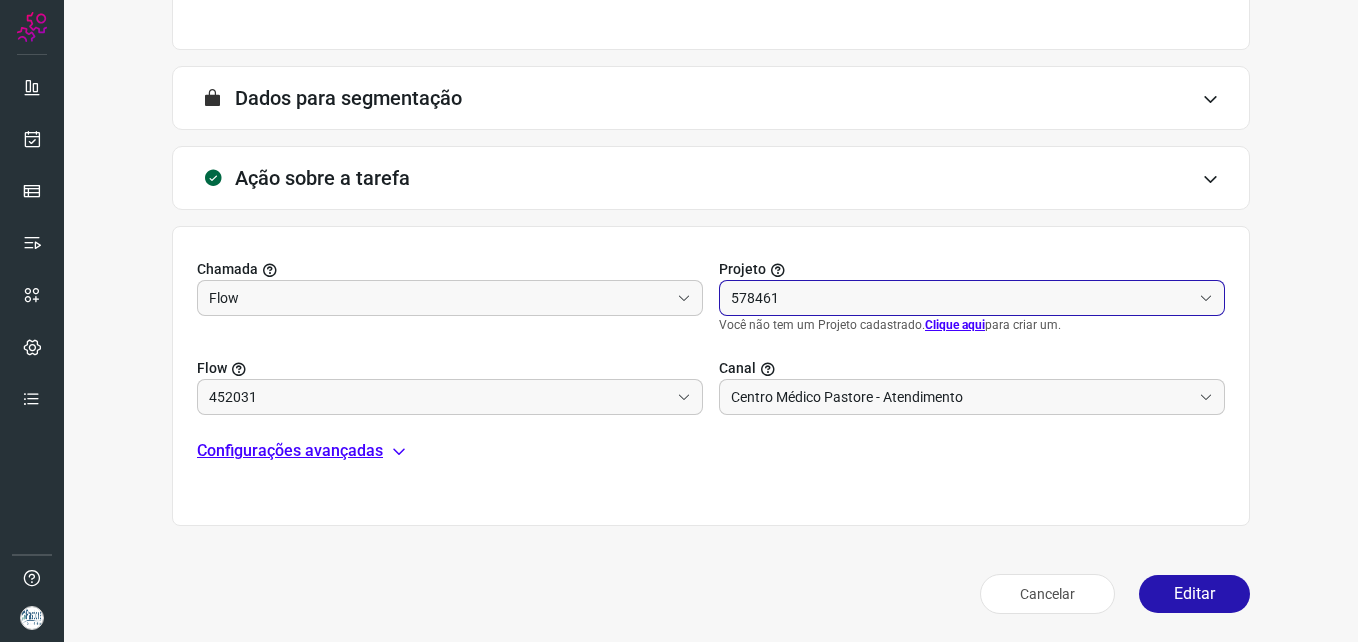click on "578461" at bounding box center [961, 298] 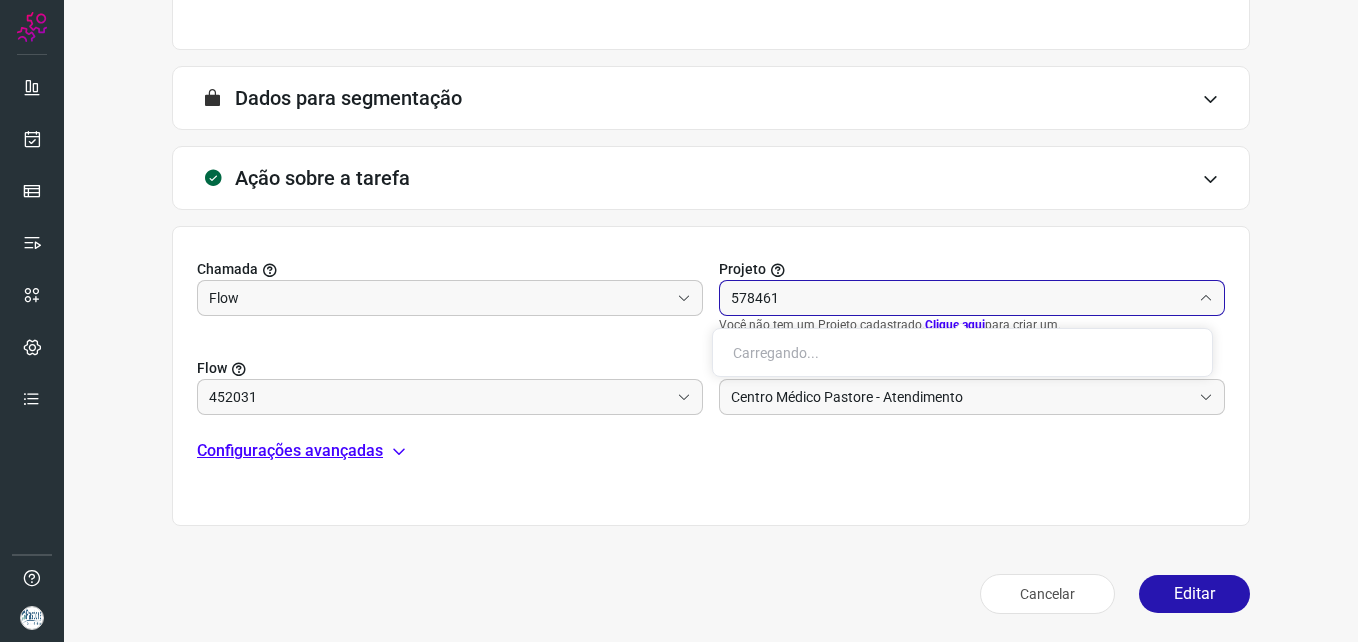 click on "Chamada Flow Projeto 578461  Você não tem um Projeto cadastrado.  Clique aqui  para criar um.  Flow 452031 Canal Centro Médico Pastore - Atendimento Configurações avançadas" at bounding box center (711, 376) 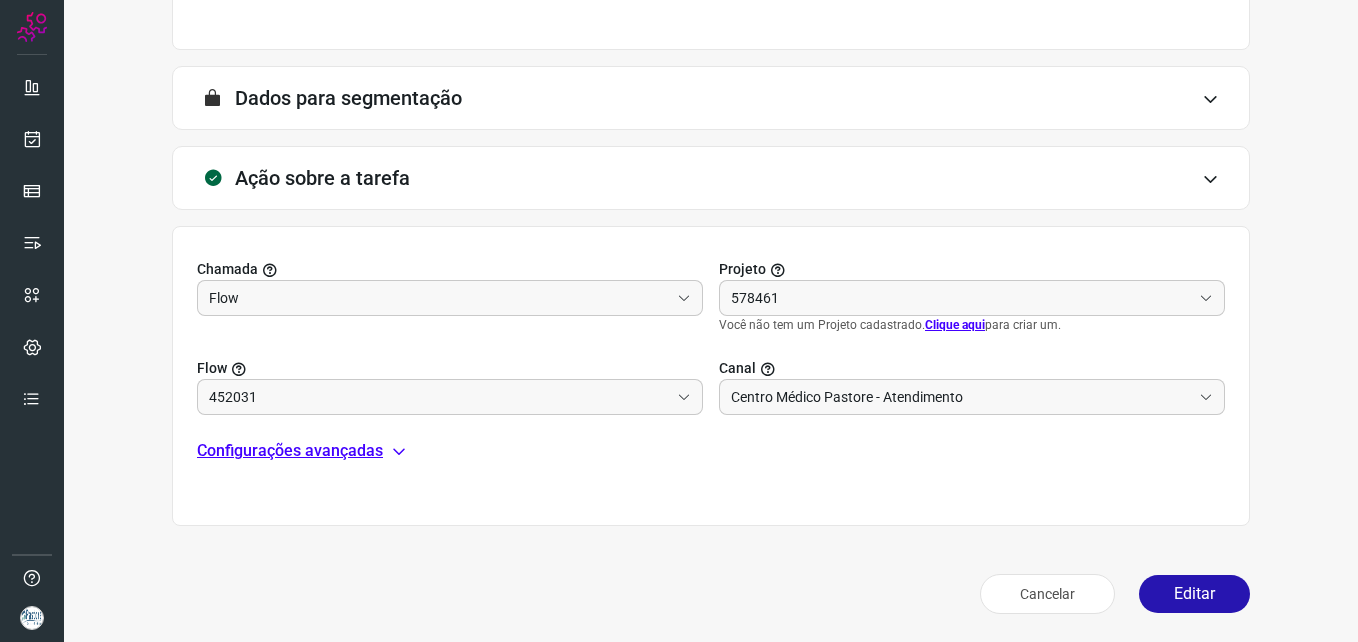 click on "Configurações avançadas" at bounding box center [290, 451] 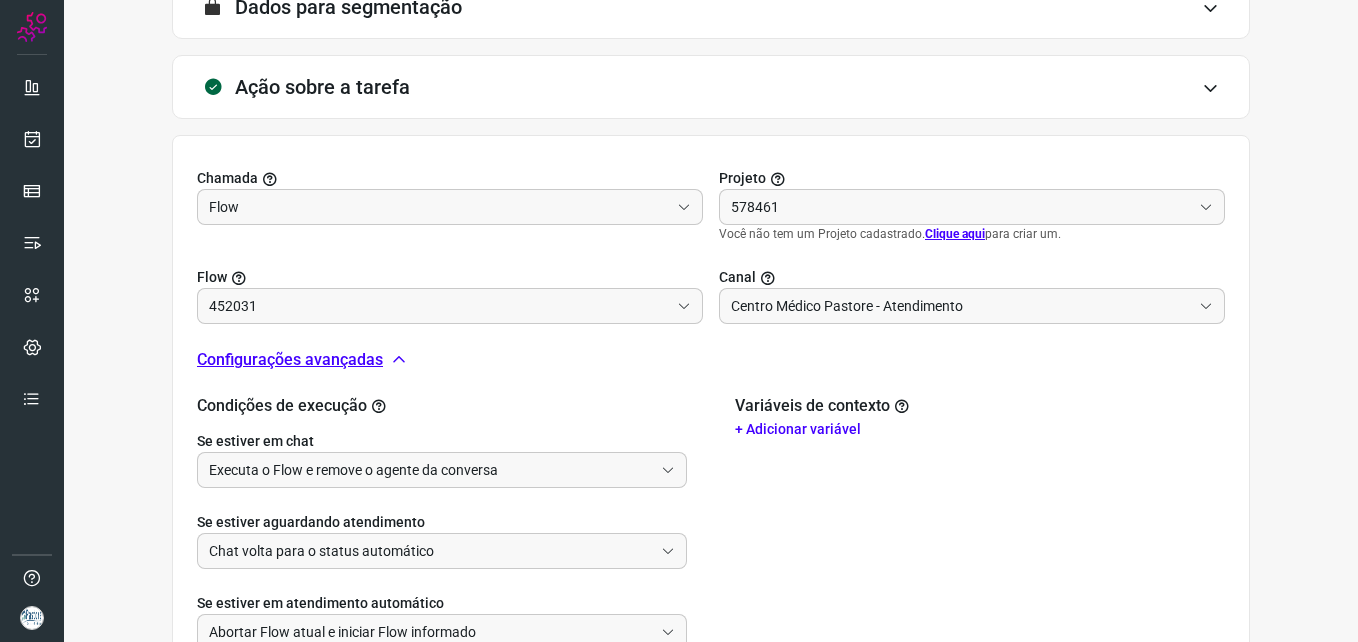 scroll, scrollTop: 703, scrollLeft: 0, axis: vertical 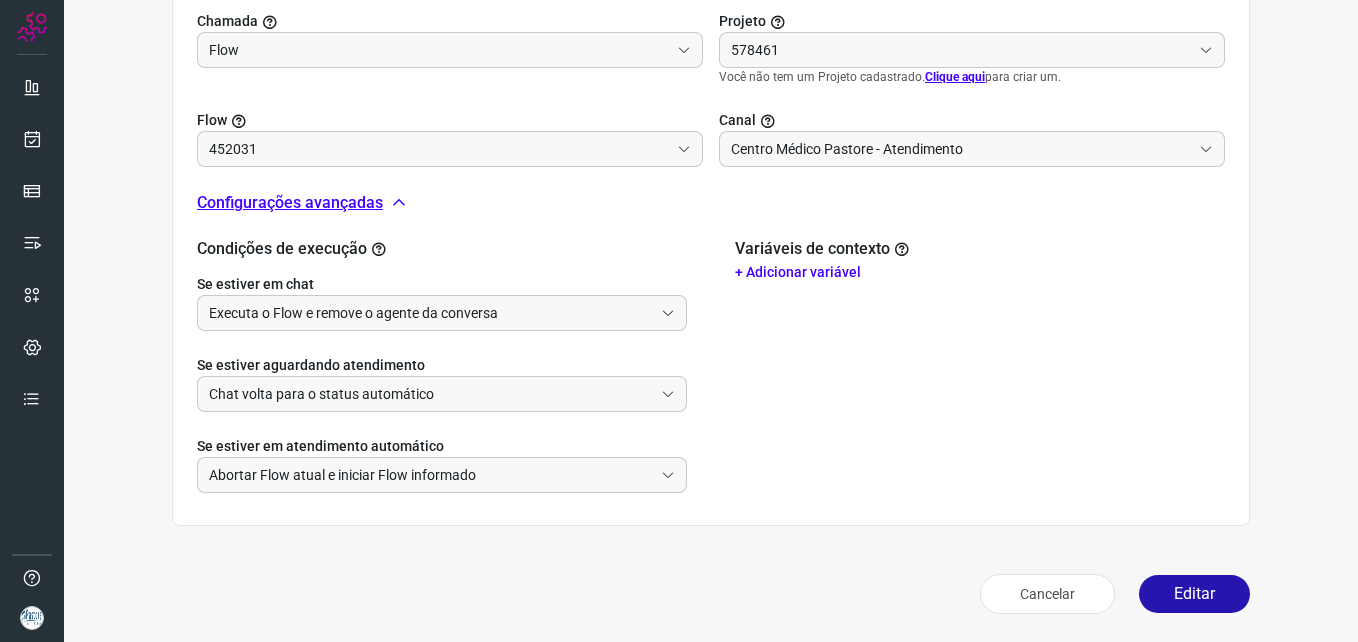 type on "Ouvidoria" 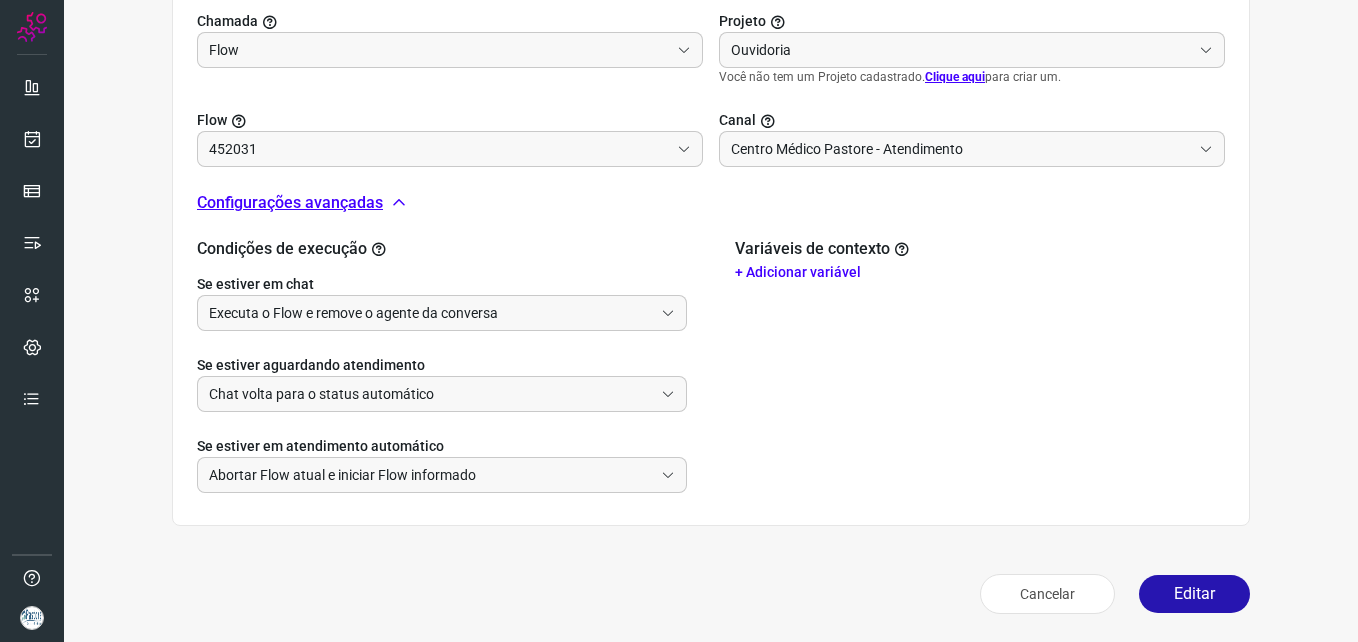 scroll, scrollTop: 685, scrollLeft: 0, axis: vertical 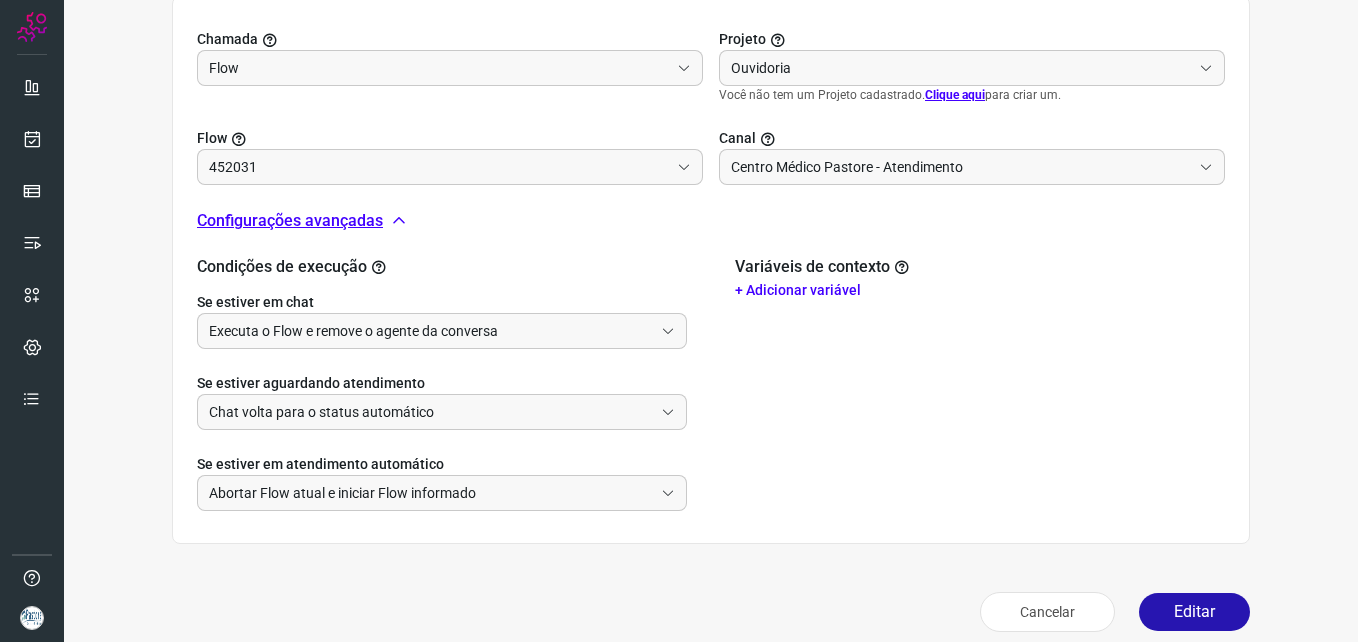 type on "Ouvidoria_ativo_migracao" 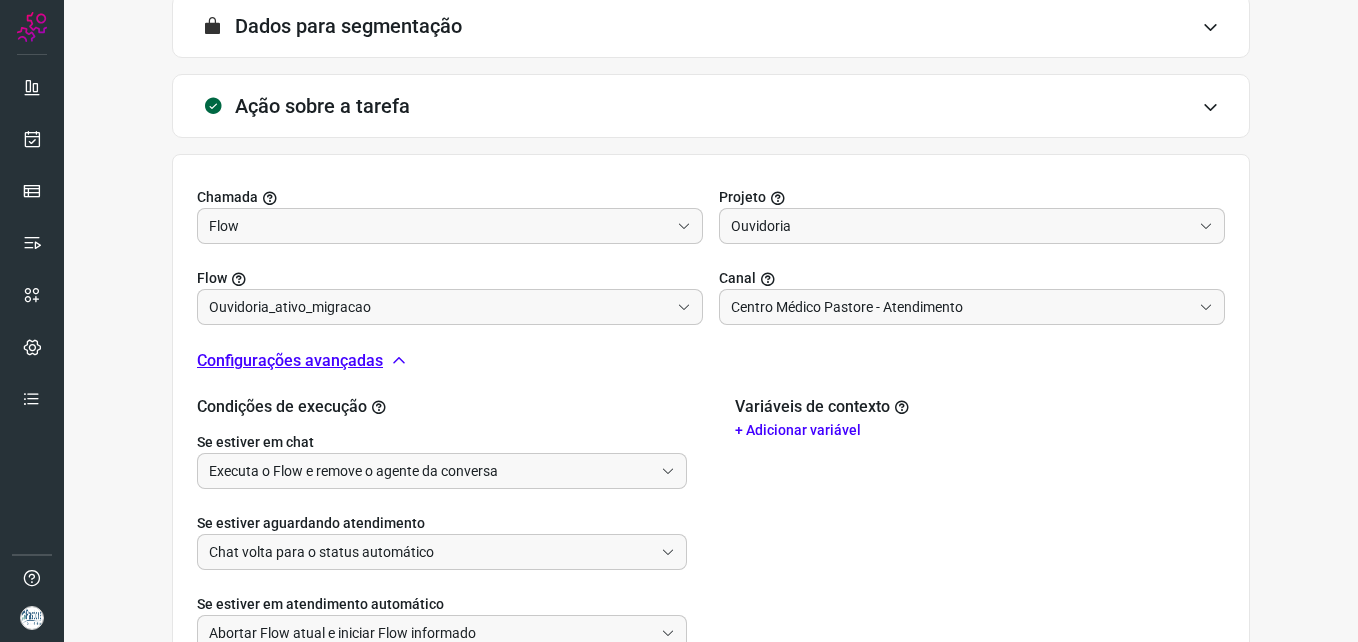 scroll, scrollTop: 385, scrollLeft: 0, axis: vertical 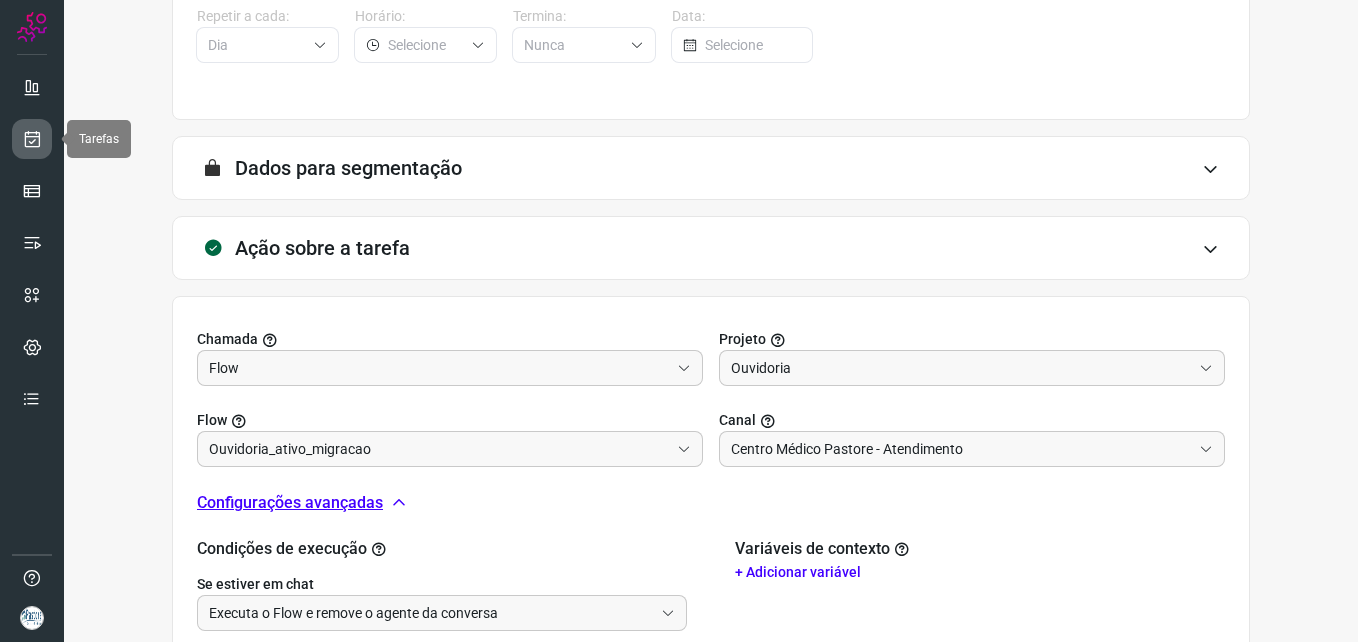 click at bounding box center (32, 139) 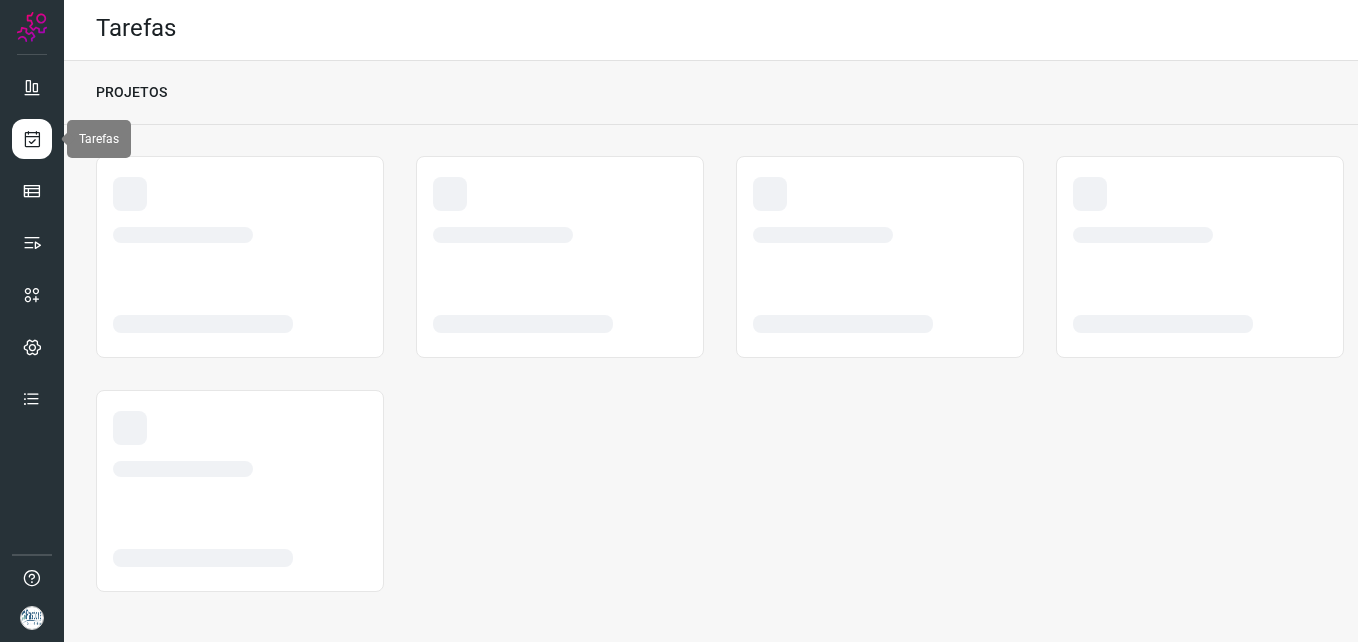 scroll, scrollTop: 3, scrollLeft: 0, axis: vertical 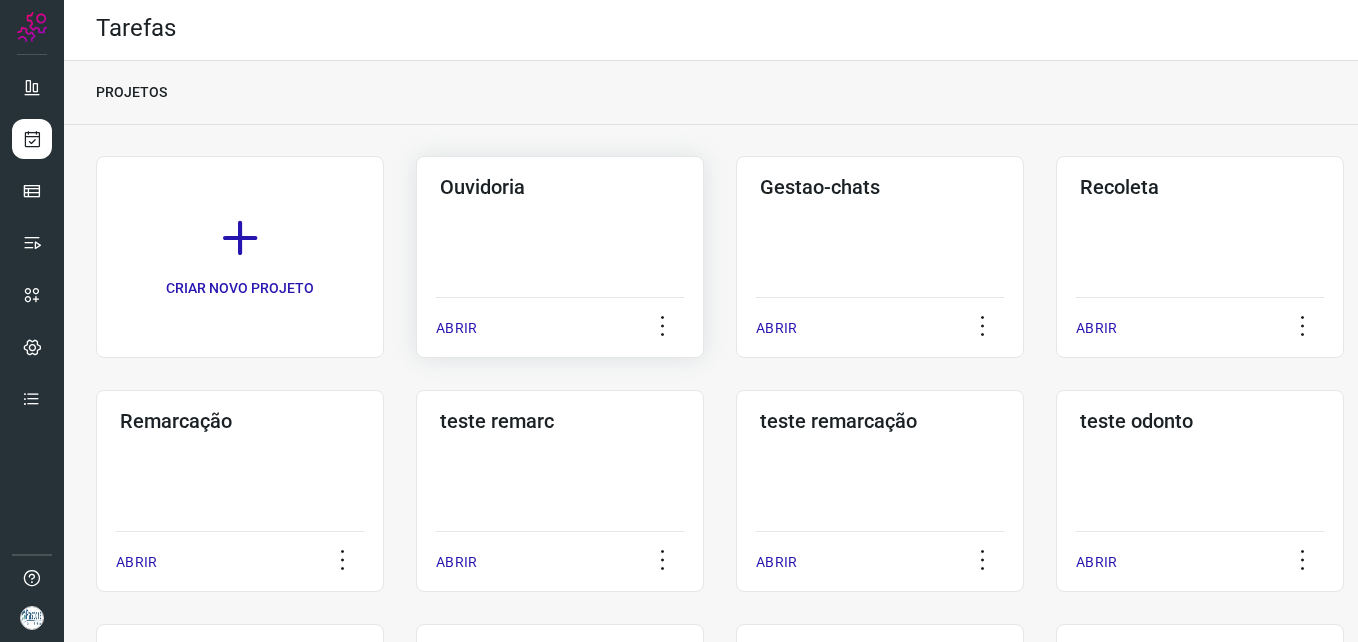 click on "Ouvidoria  ABRIR" 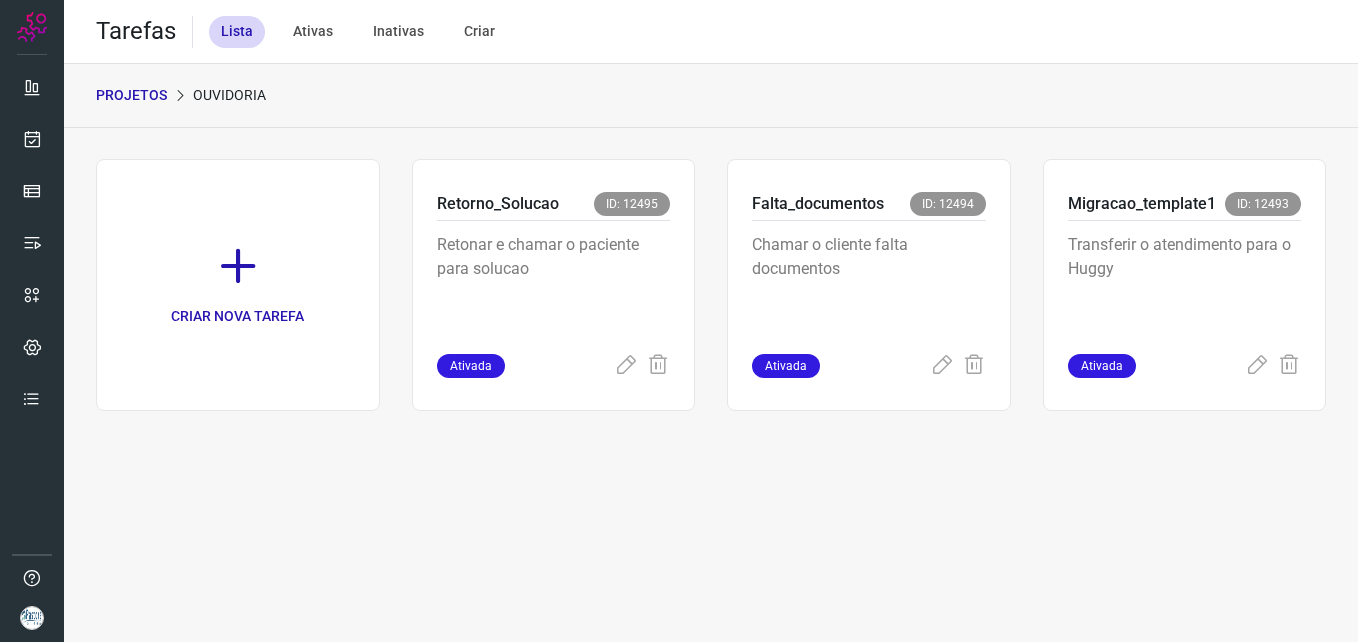 scroll, scrollTop: 0, scrollLeft: 0, axis: both 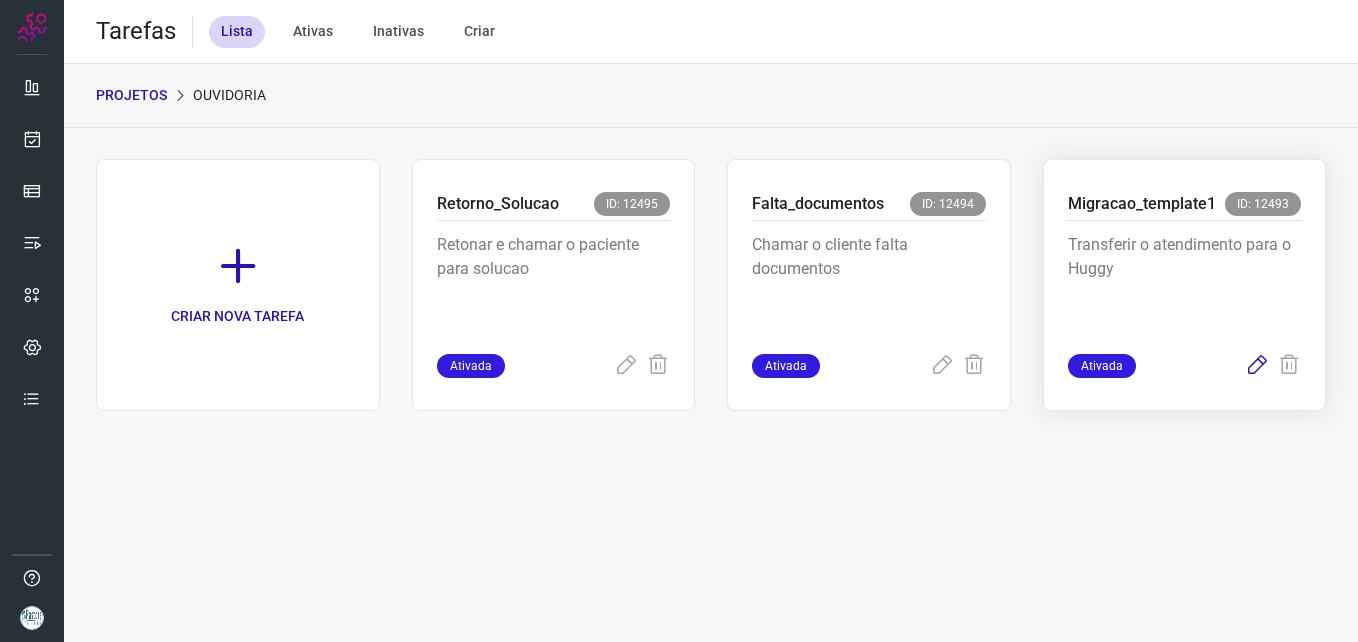 click at bounding box center (1257, 366) 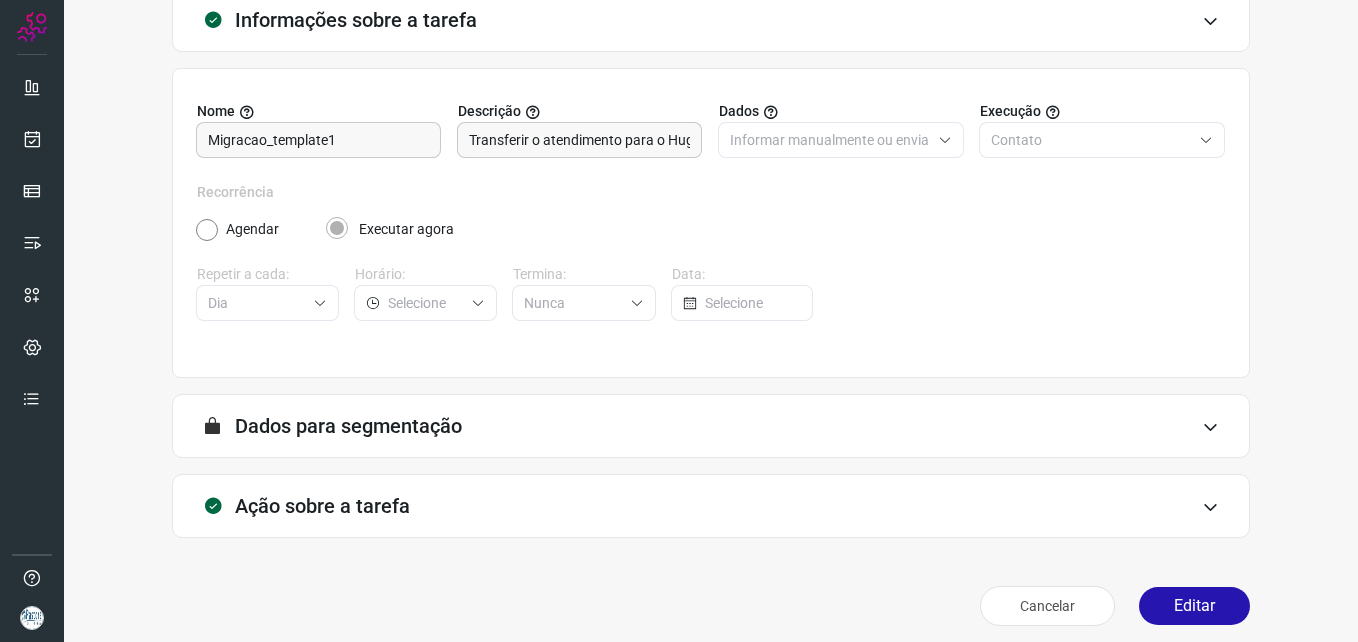 scroll, scrollTop: 139, scrollLeft: 0, axis: vertical 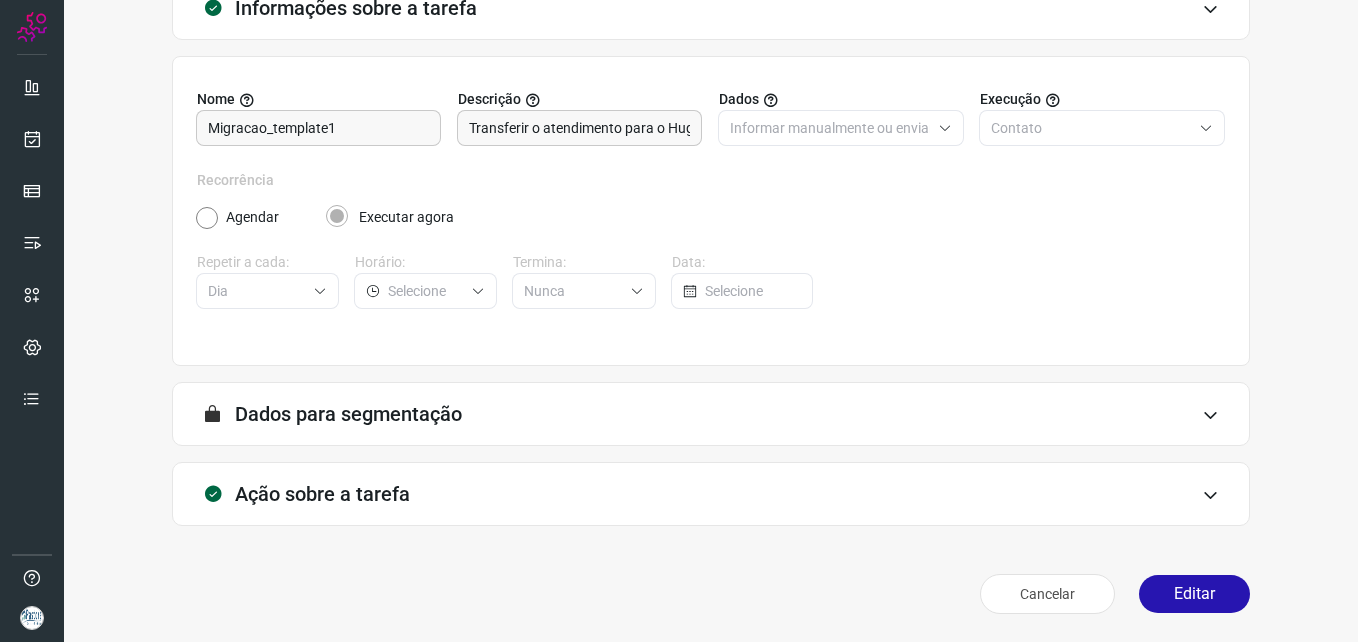 type on "Centro Médico Pastore - Atendimento" 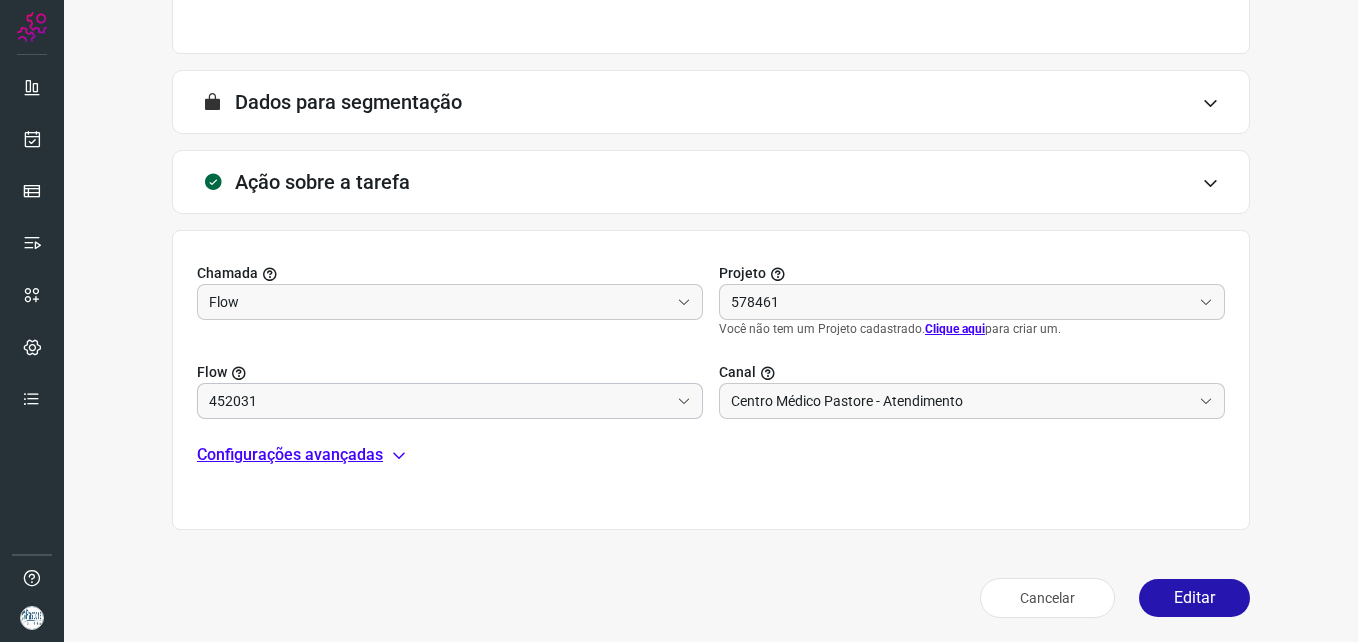 scroll, scrollTop: 455, scrollLeft: 0, axis: vertical 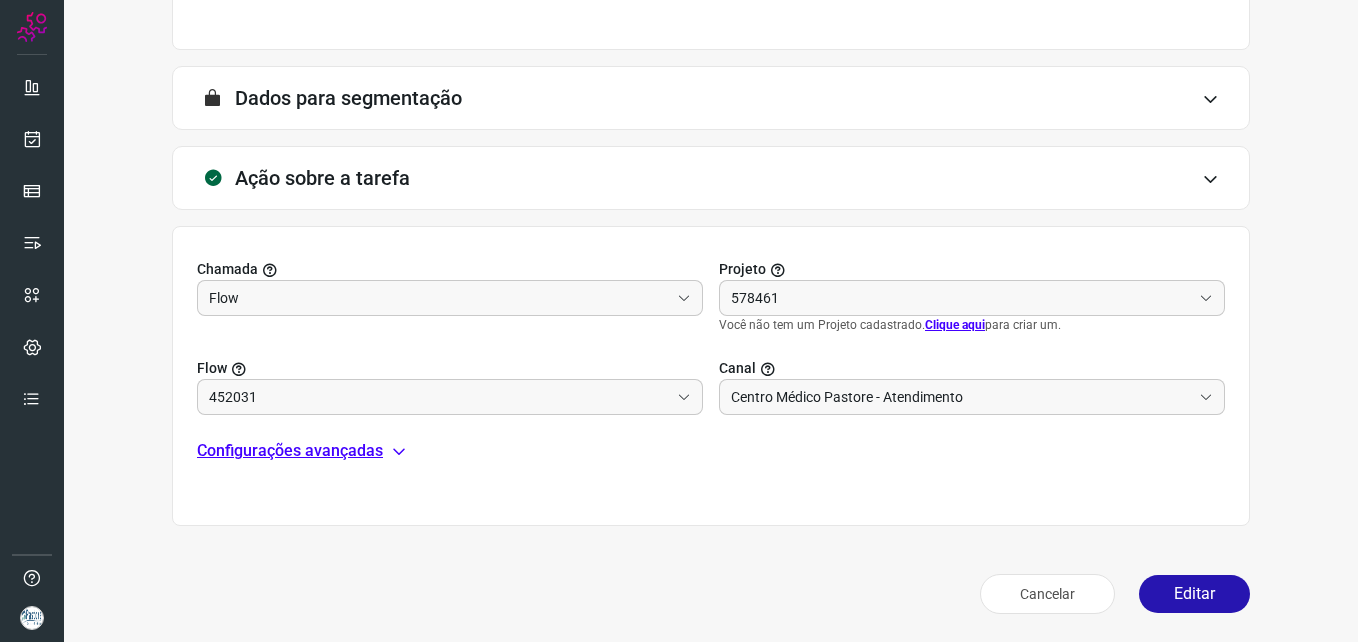 click on "Configurações avançadas" at bounding box center [290, 451] 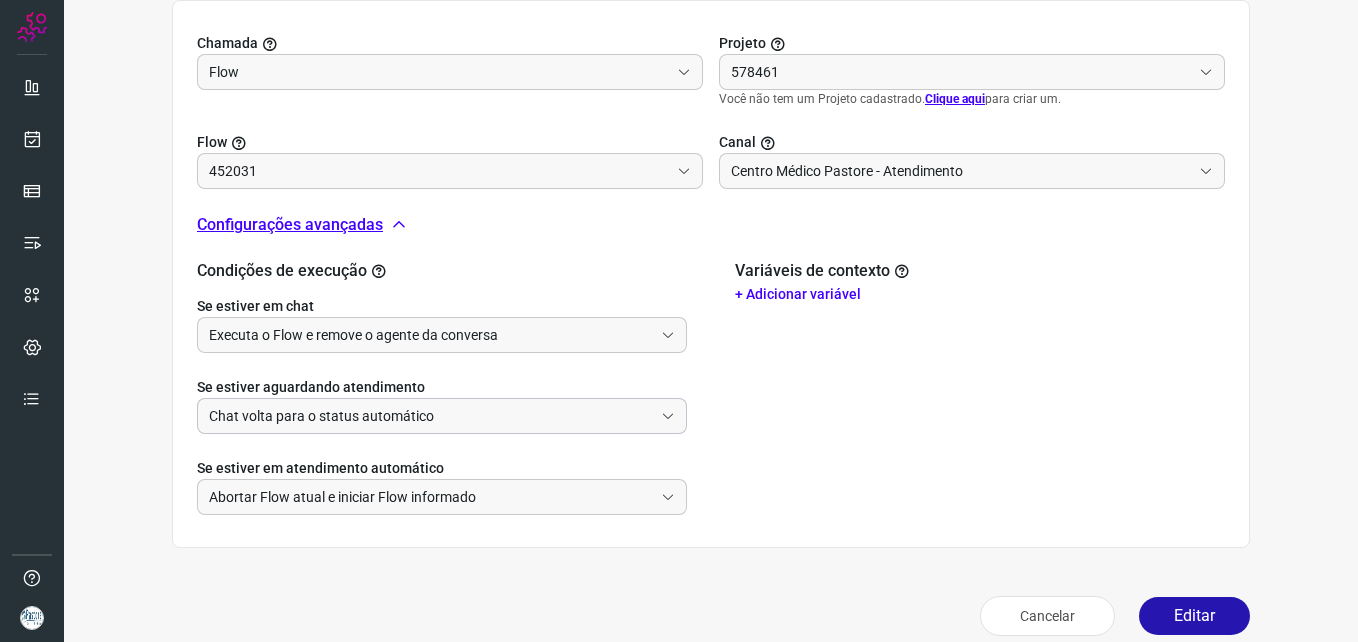 scroll, scrollTop: 703, scrollLeft: 0, axis: vertical 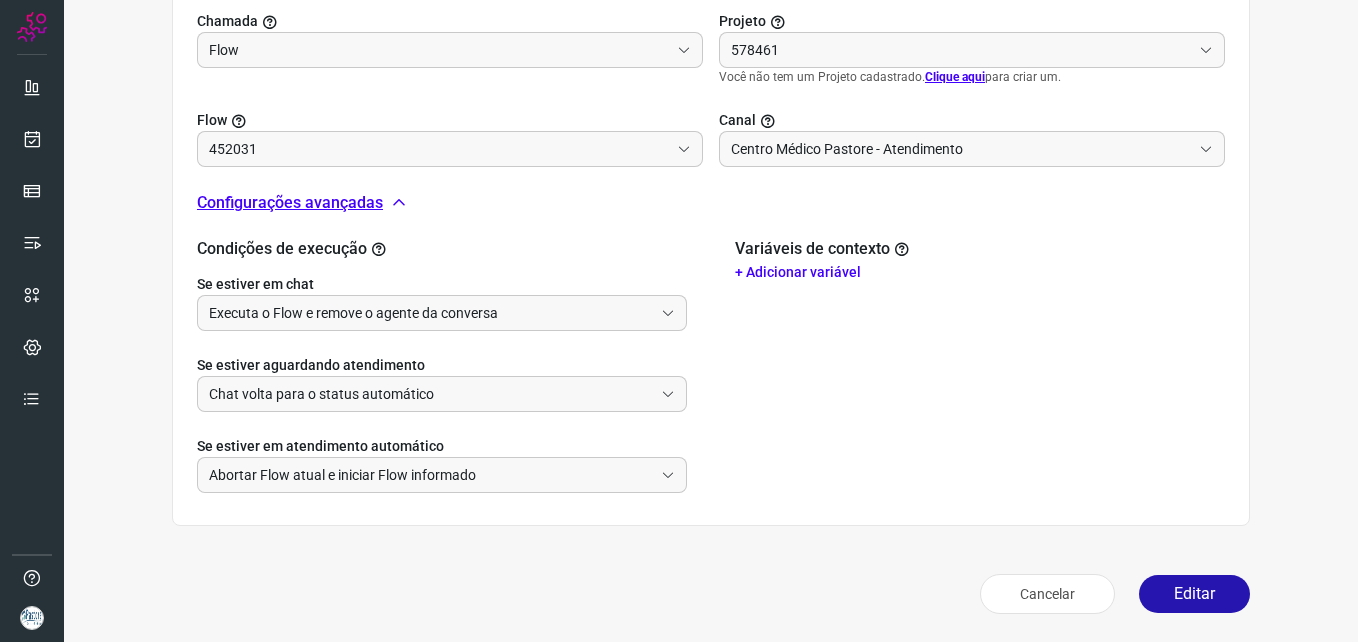 type on "Ouvidoria_ativo_migracao" 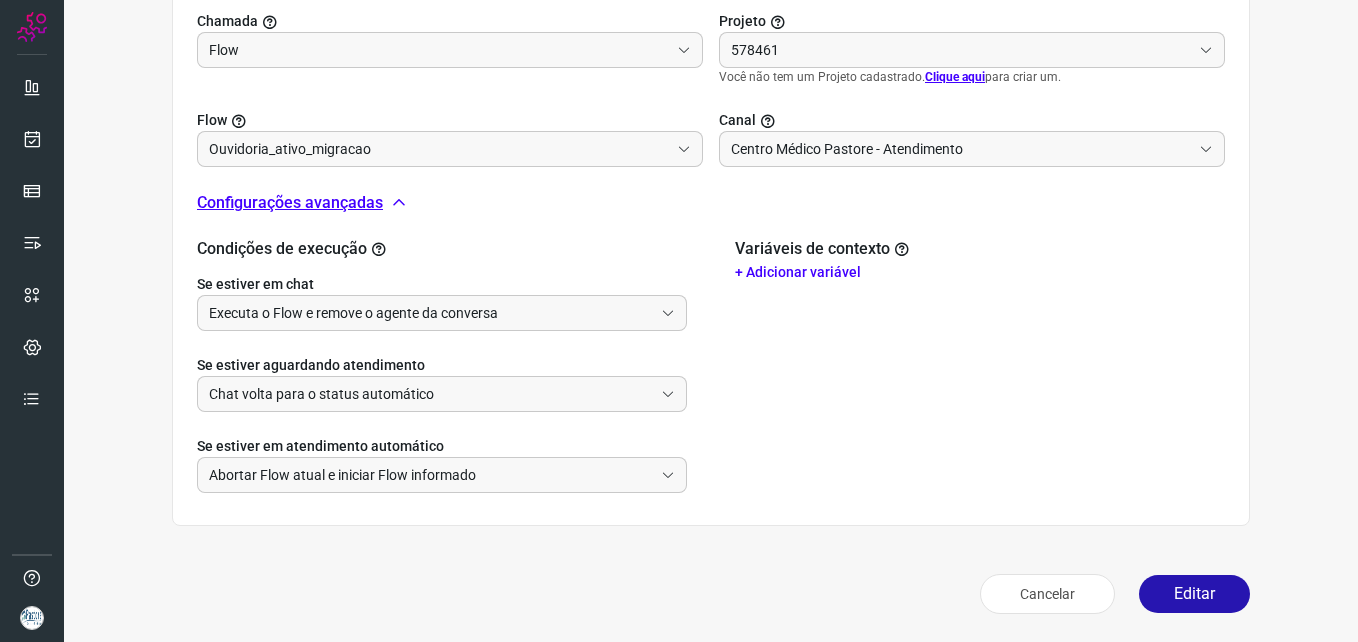 type on "Ouvidoria" 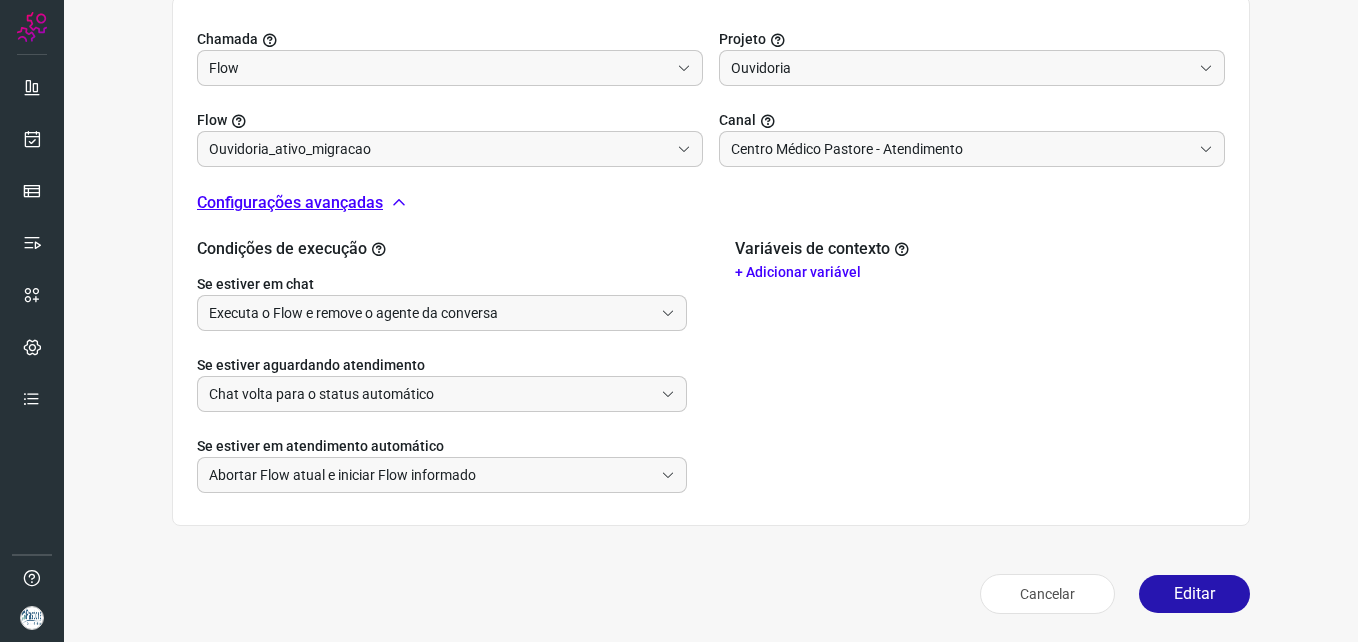 scroll, scrollTop: 685, scrollLeft: 0, axis: vertical 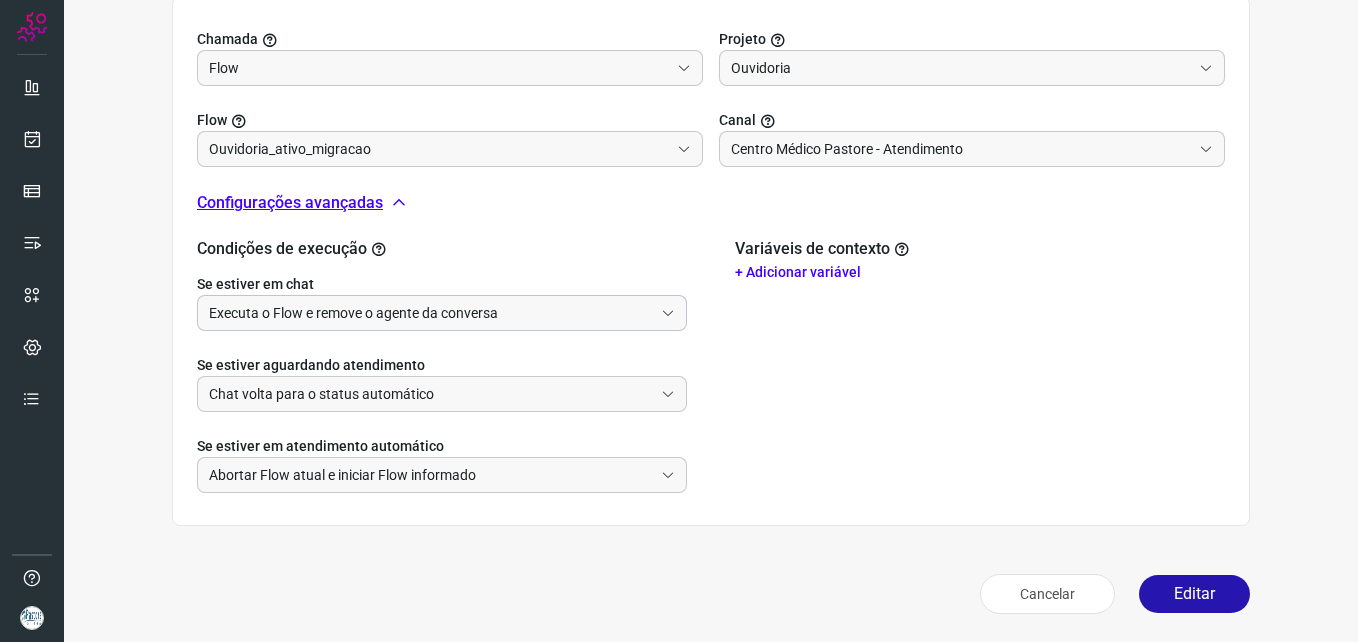 click on "Executa o Flow e remove o agente da conversa" at bounding box center [431, 313] 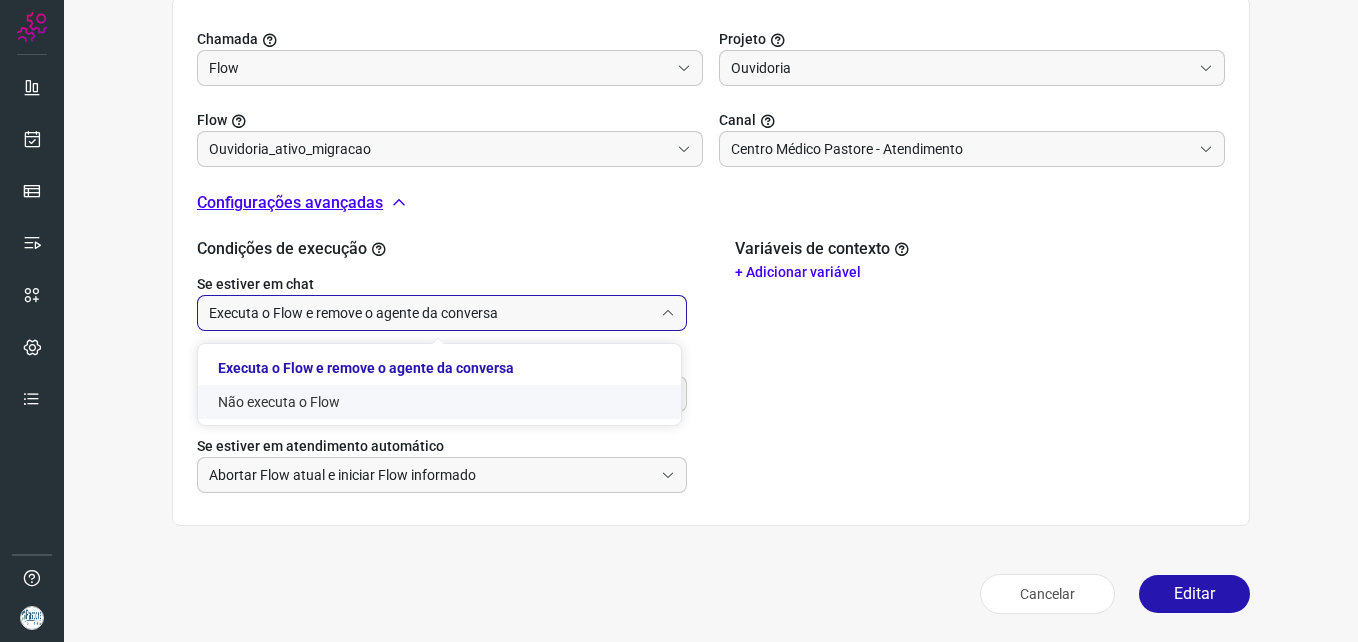click on "Não executa o Flow" 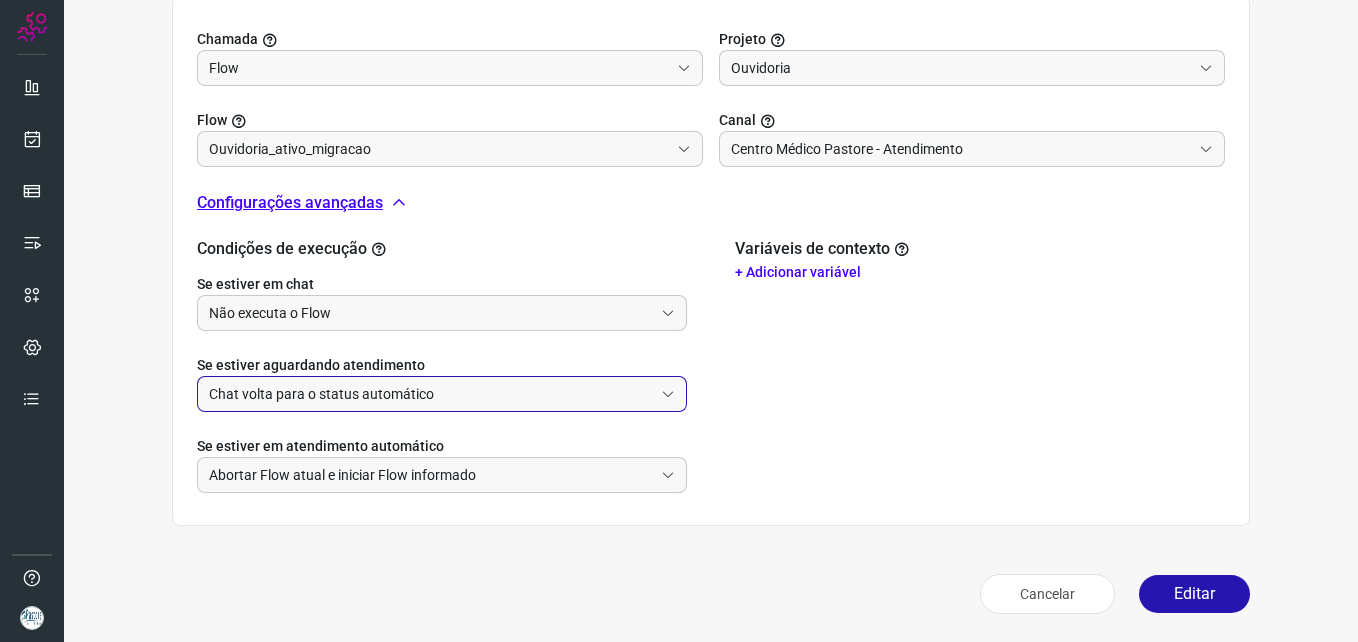 click on "Chat volta para o status automático" at bounding box center (431, 394) 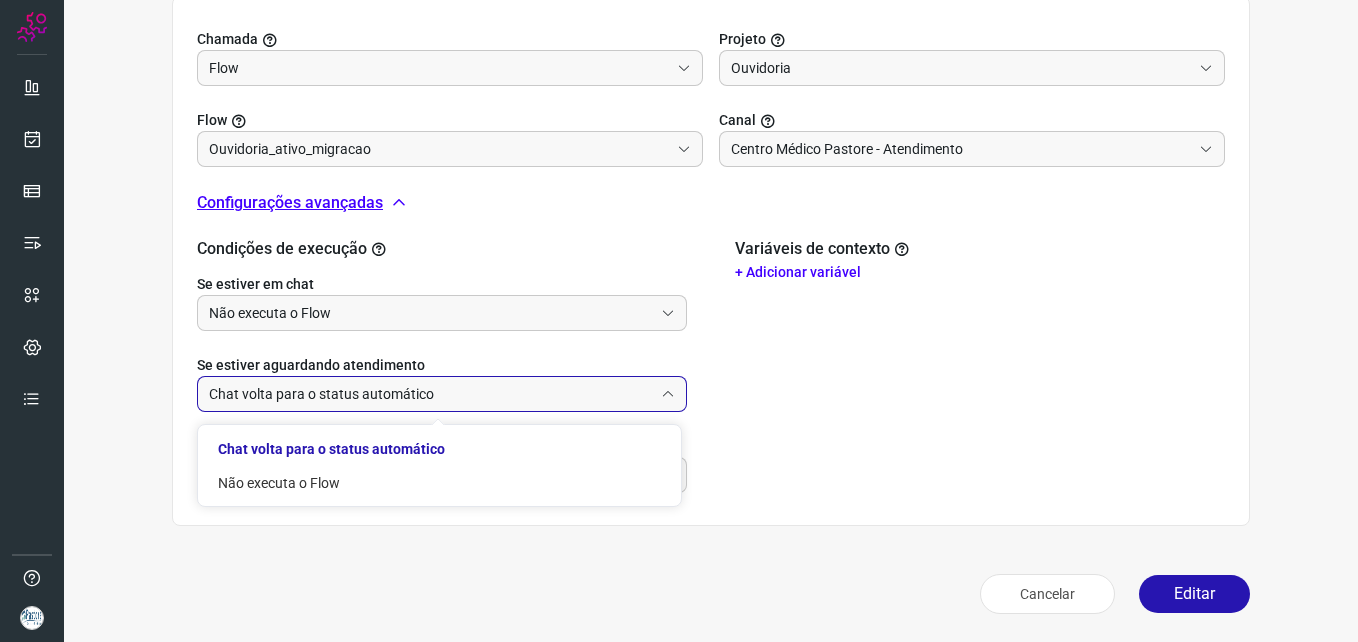 click on "Chat volta para o status automático" at bounding box center [431, 394] 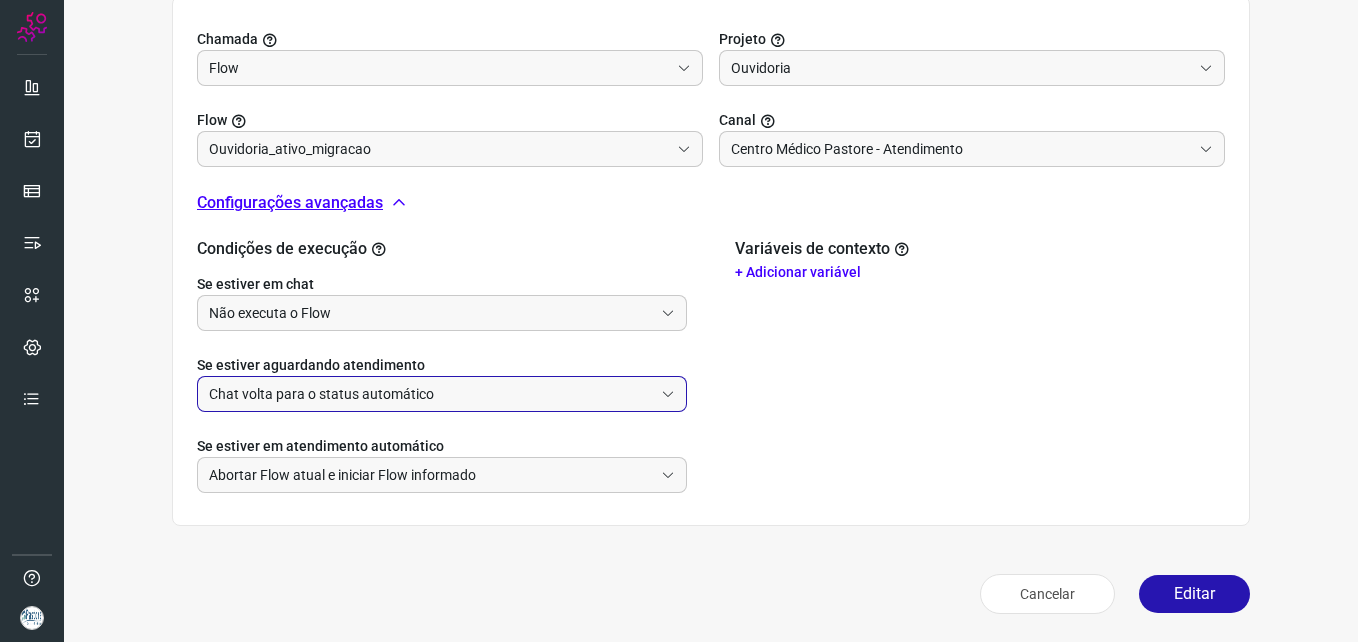 click on "Chat volta para o status automático" at bounding box center [431, 394] 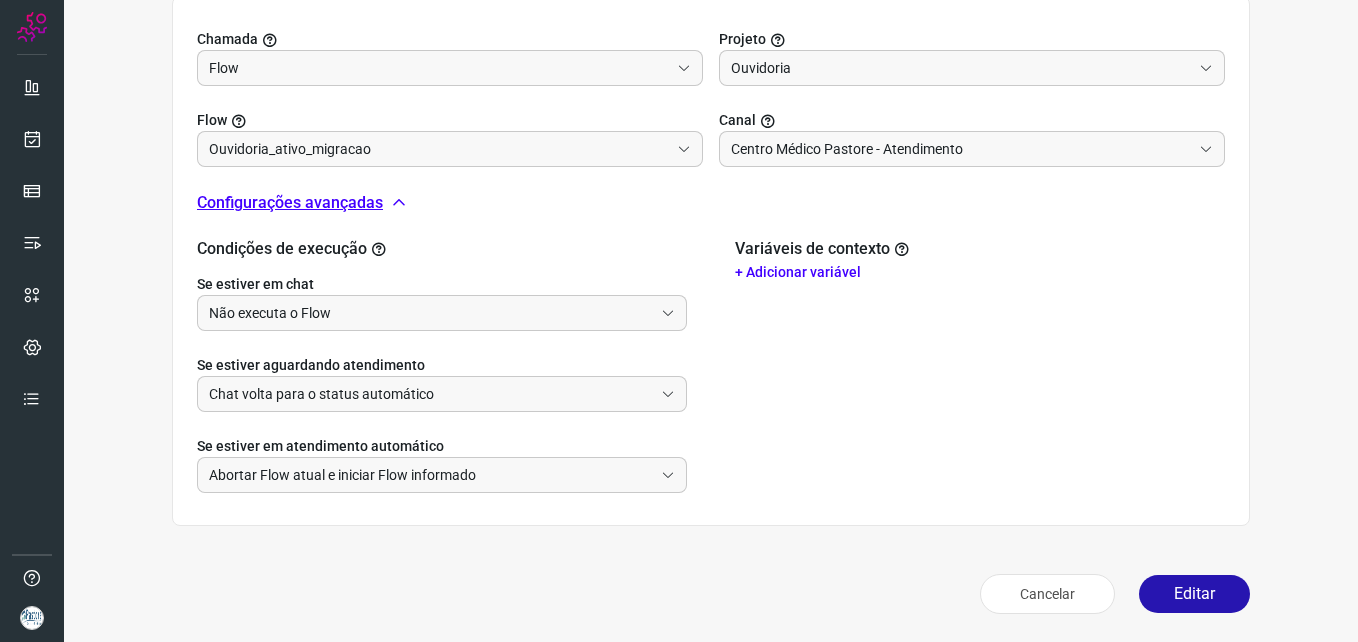 click on "Variáveis de contexto   + Adicionar variável" at bounding box center [980, 366] 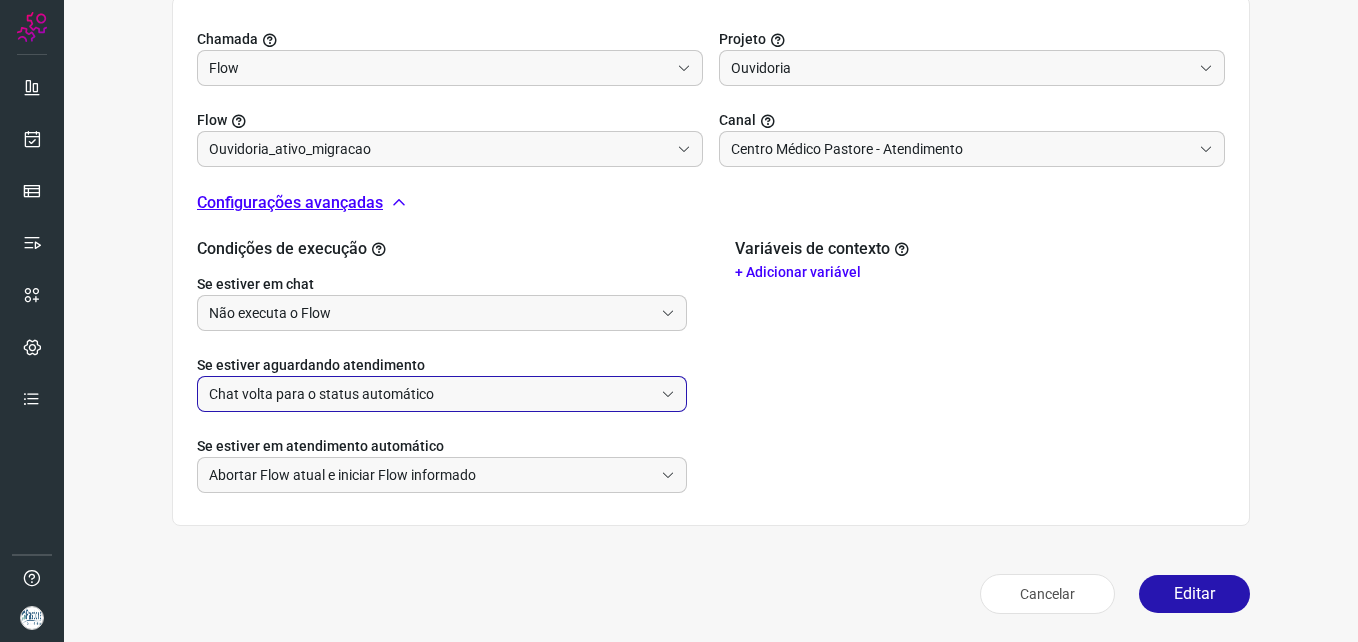 click on "Chat volta para o status automático" at bounding box center (431, 394) 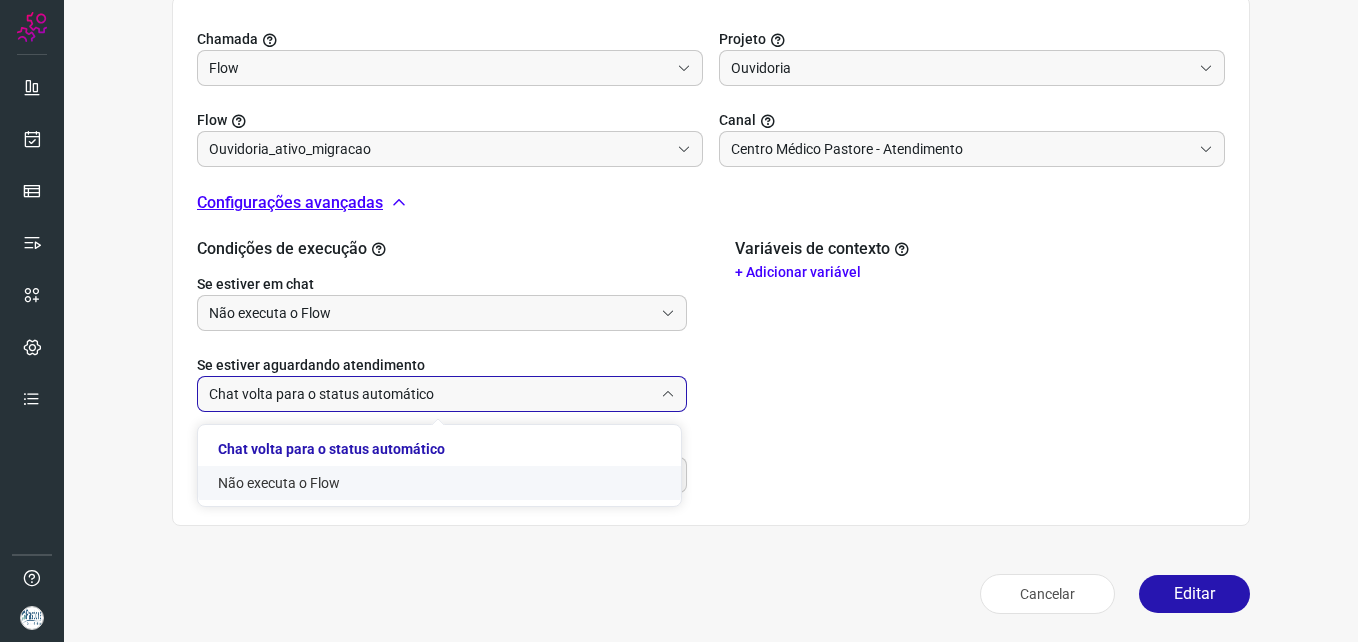 click on "Não executa o Flow" 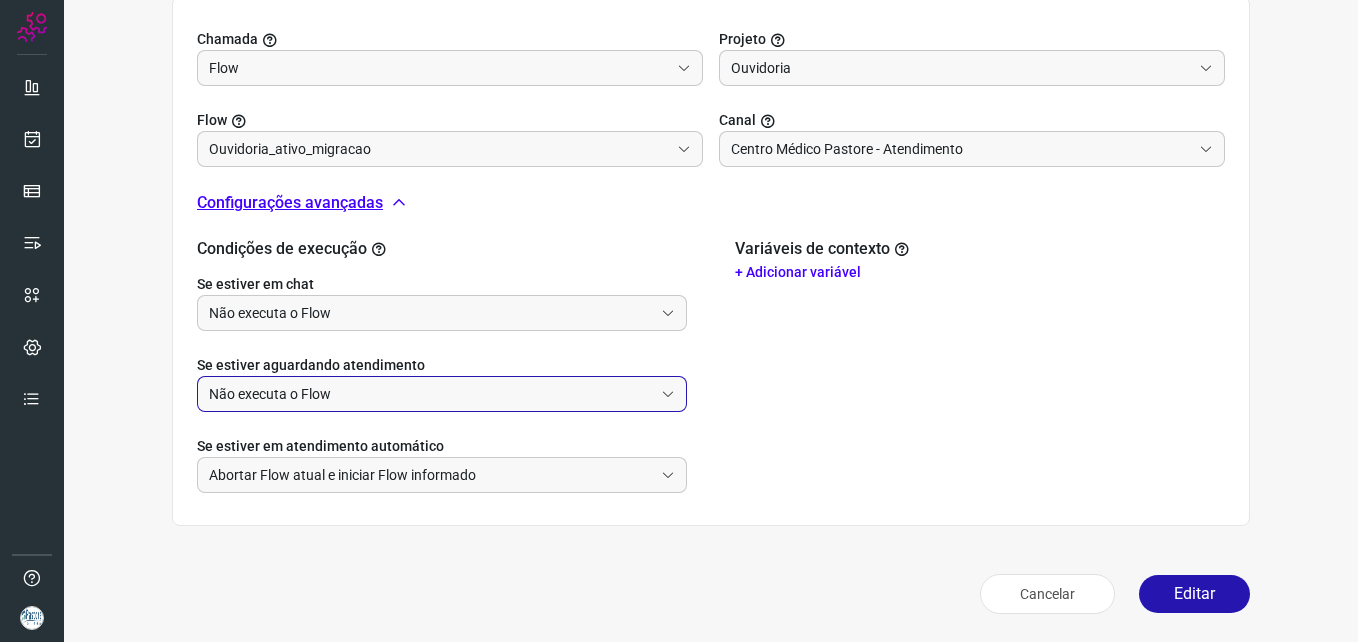 click on "Condições de execução  Se estiver em chat Não executa o Flow Se estiver aguardando atendimento Não executa o Flow Se estiver em atendimento automático Abortar Flow atual e iniciar Flow informado  Variáveis de contexto   + Adicionar variável" at bounding box center [711, 366] 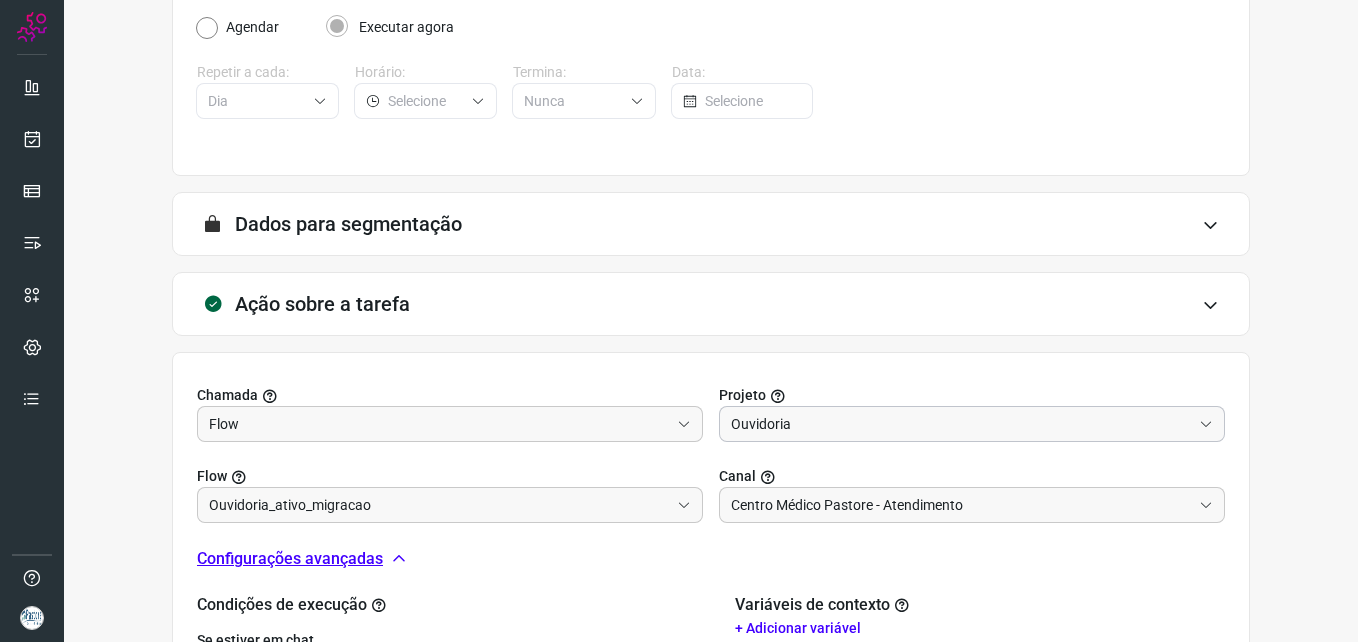 scroll, scrollTop: 685, scrollLeft: 0, axis: vertical 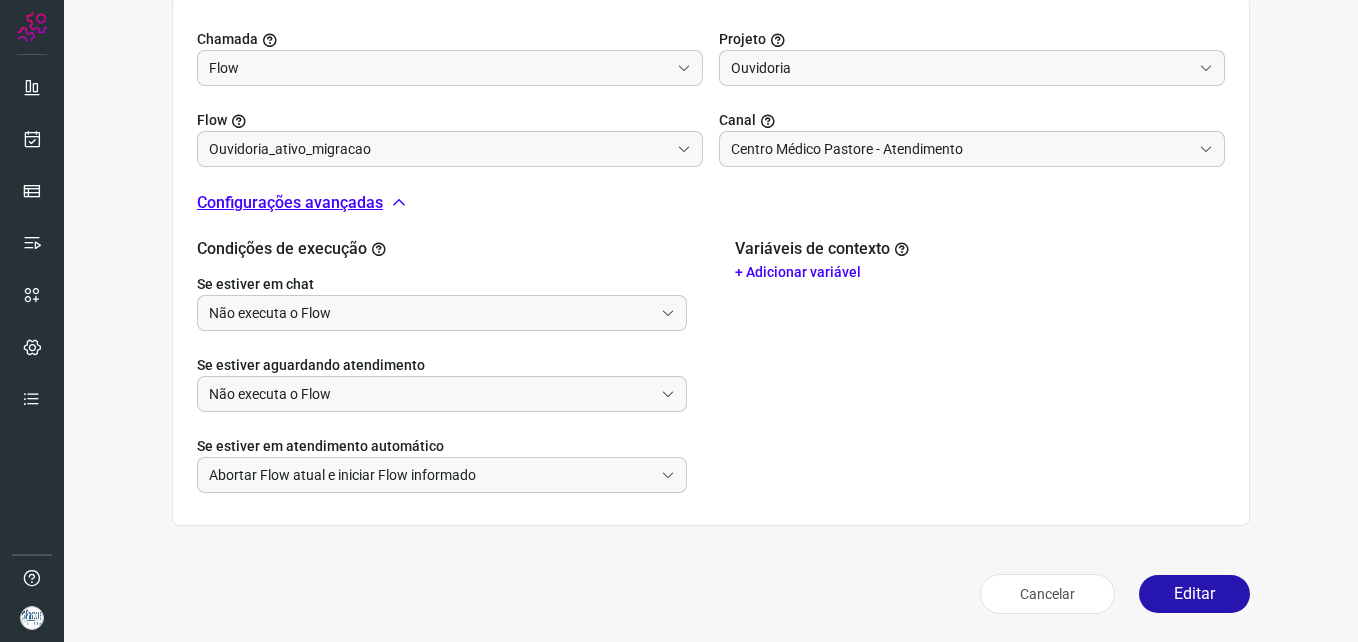 click on "Variáveis de contexto   + Adicionar variável" at bounding box center [980, 366] 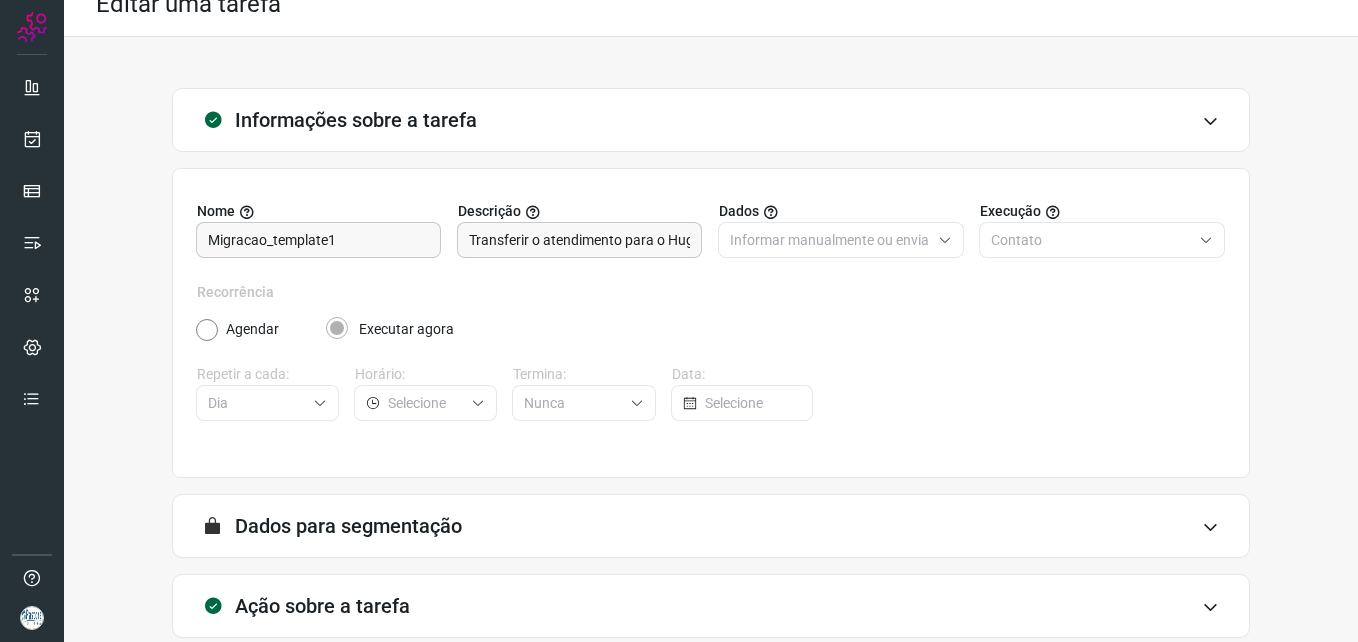 scroll, scrollTop: 0, scrollLeft: 0, axis: both 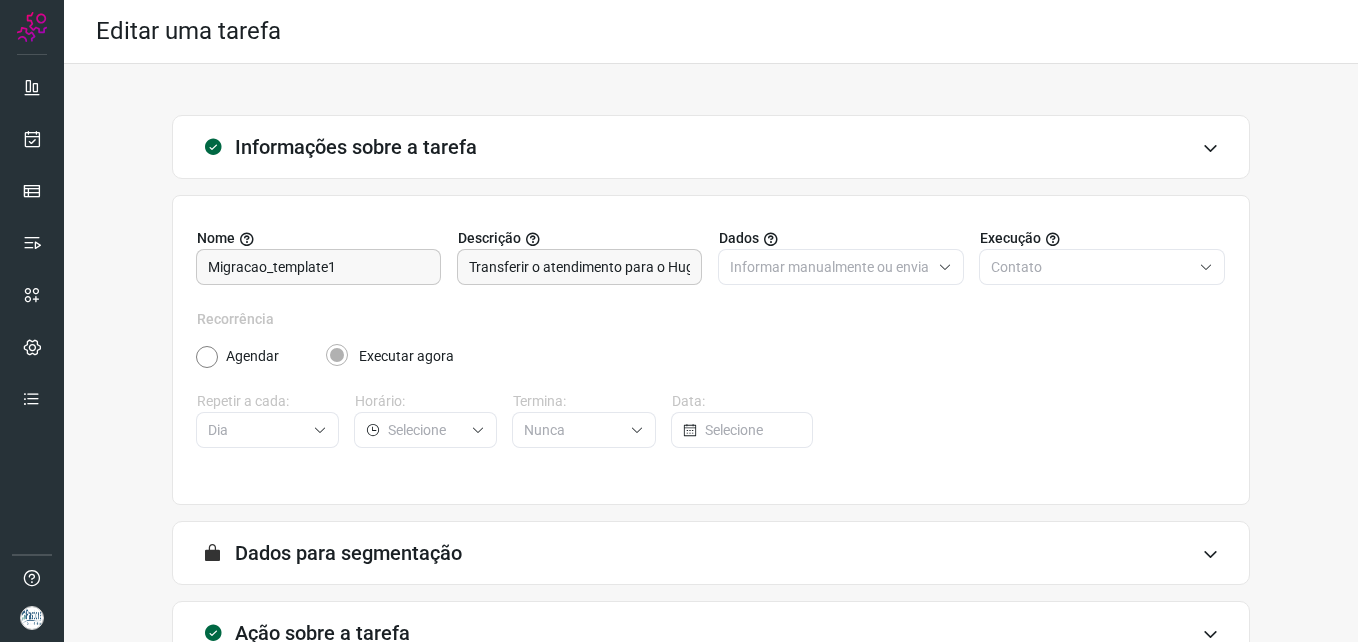 click at bounding box center (1210, 148) 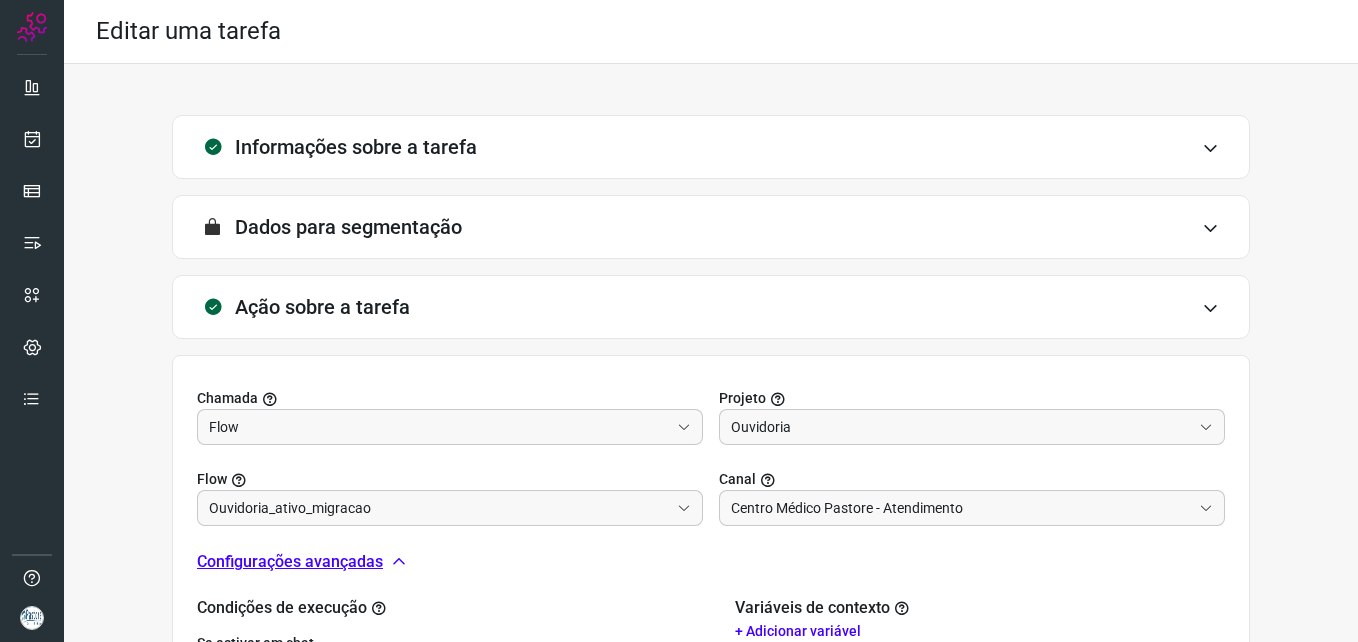 click at bounding box center (1210, 308) 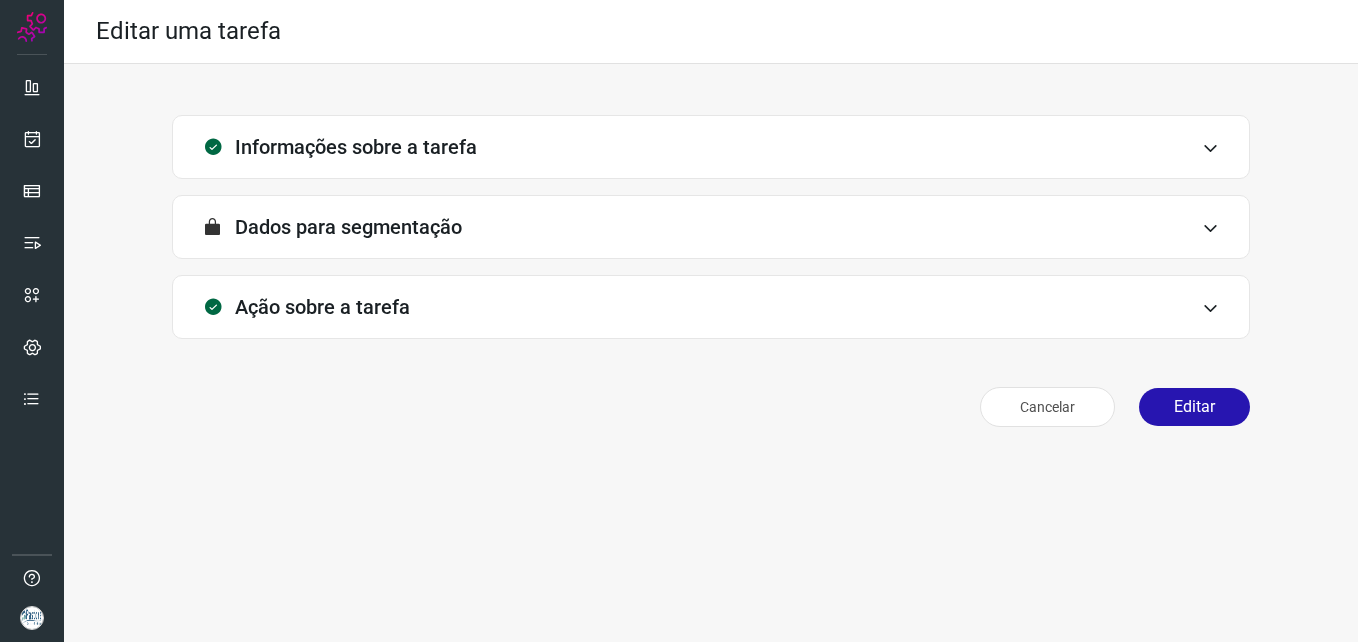 click on "Ação sobre a tarefa" at bounding box center [711, 307] 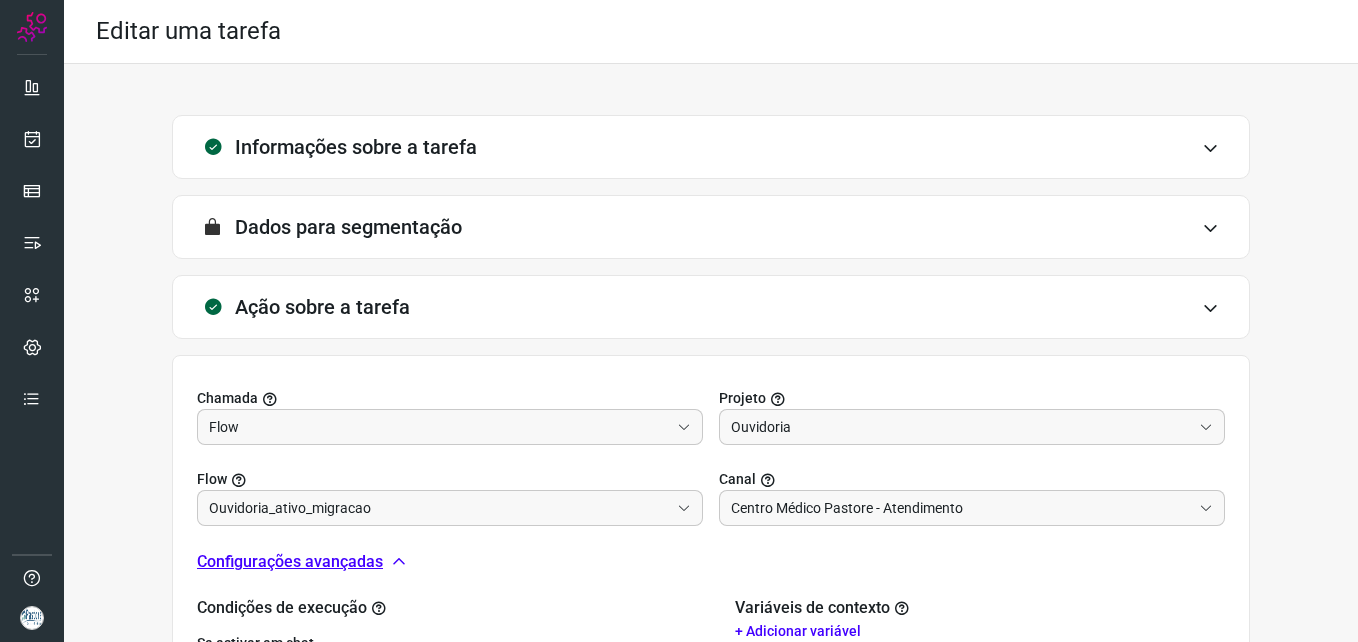click on "Ação sobre a tarefa" at bounding box center [711, 307] 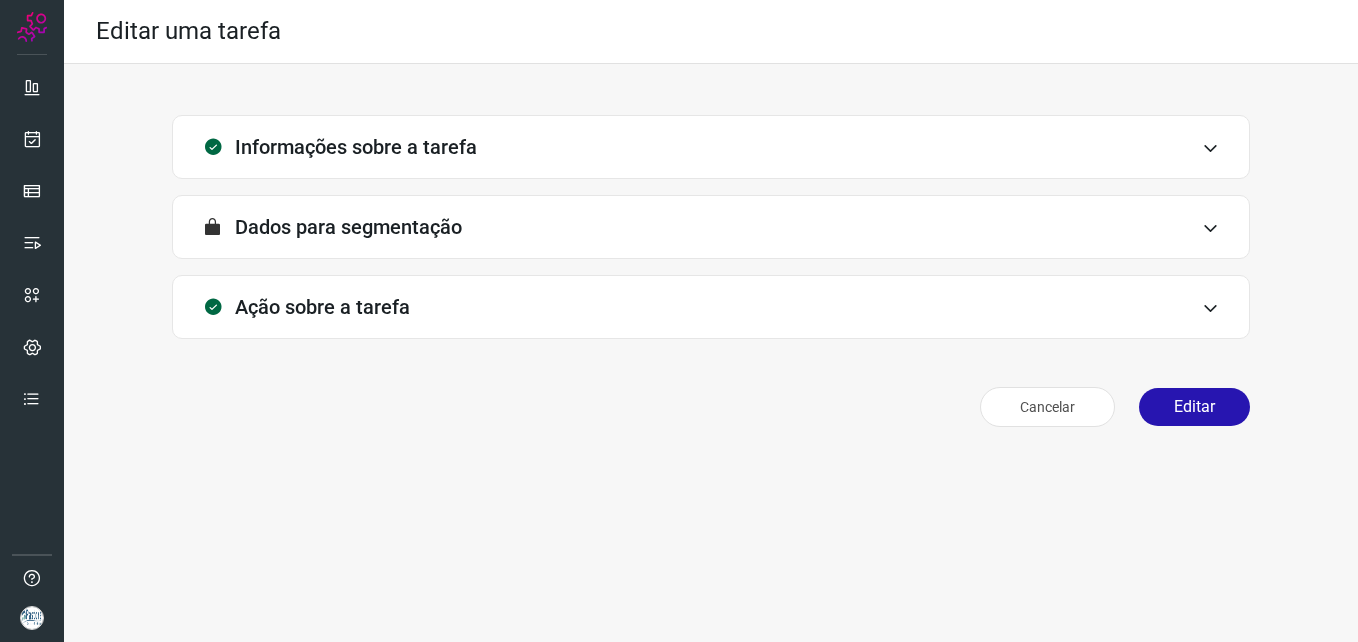 click on "Ação sobre a tarefa" at bounding box center [711, 307] 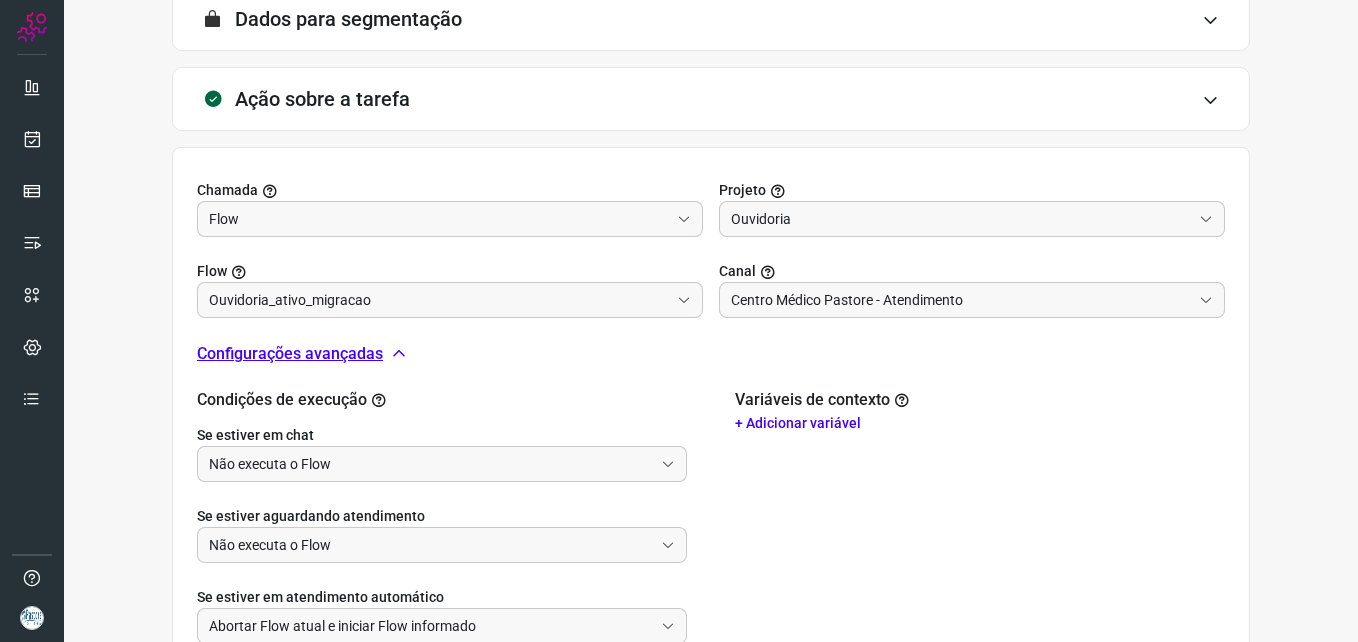 scroll, scrollTop: 359, scrollLeft: 0, axis: vertical 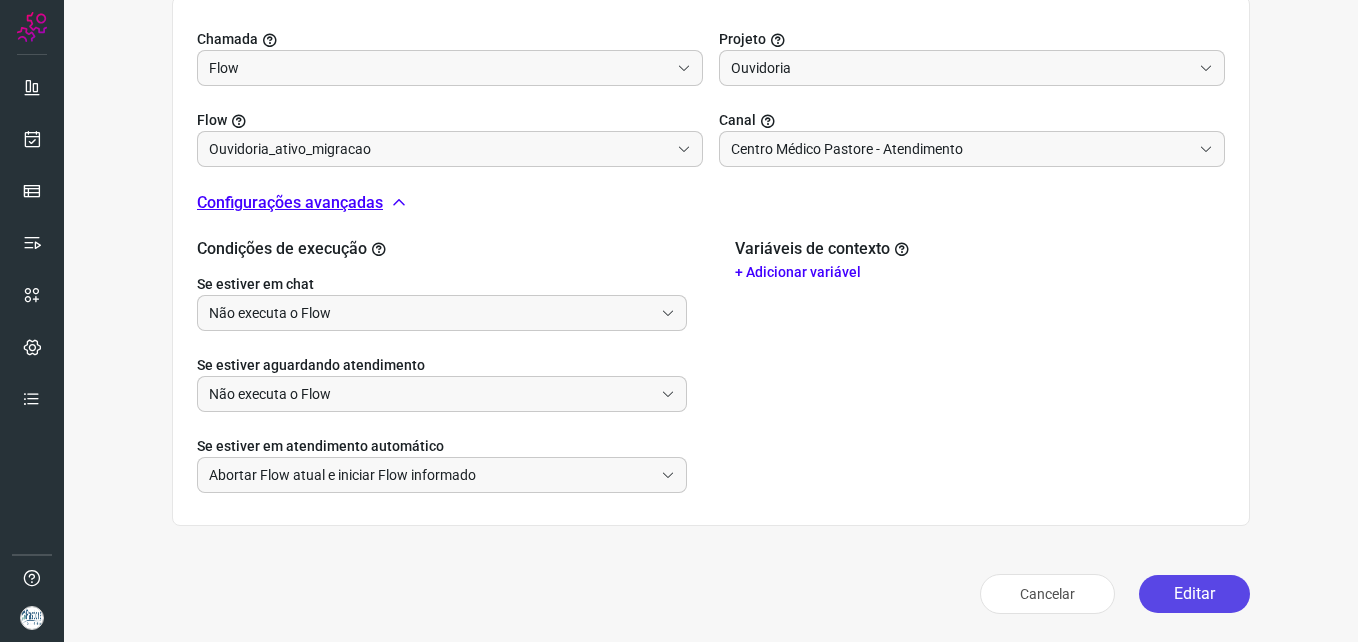 click on "Editar" at bounding box center (1194, 594) 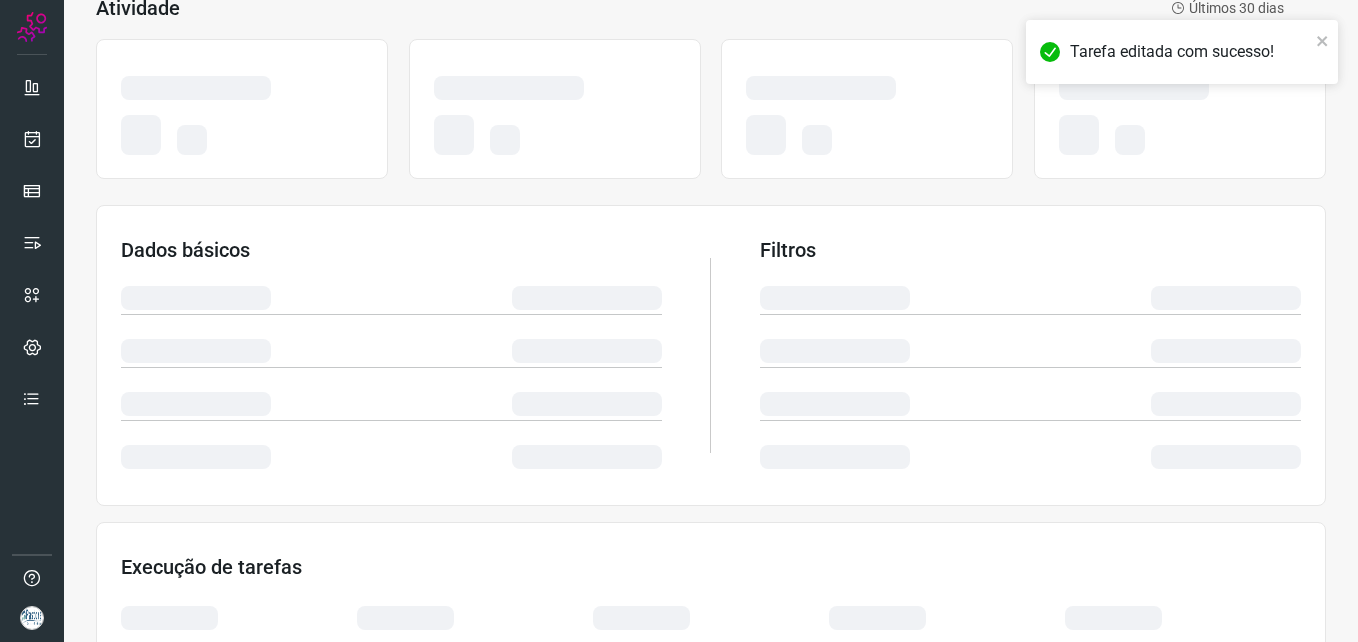 scroll, scrollTop: 0, scrollLeft: 0, axis: both 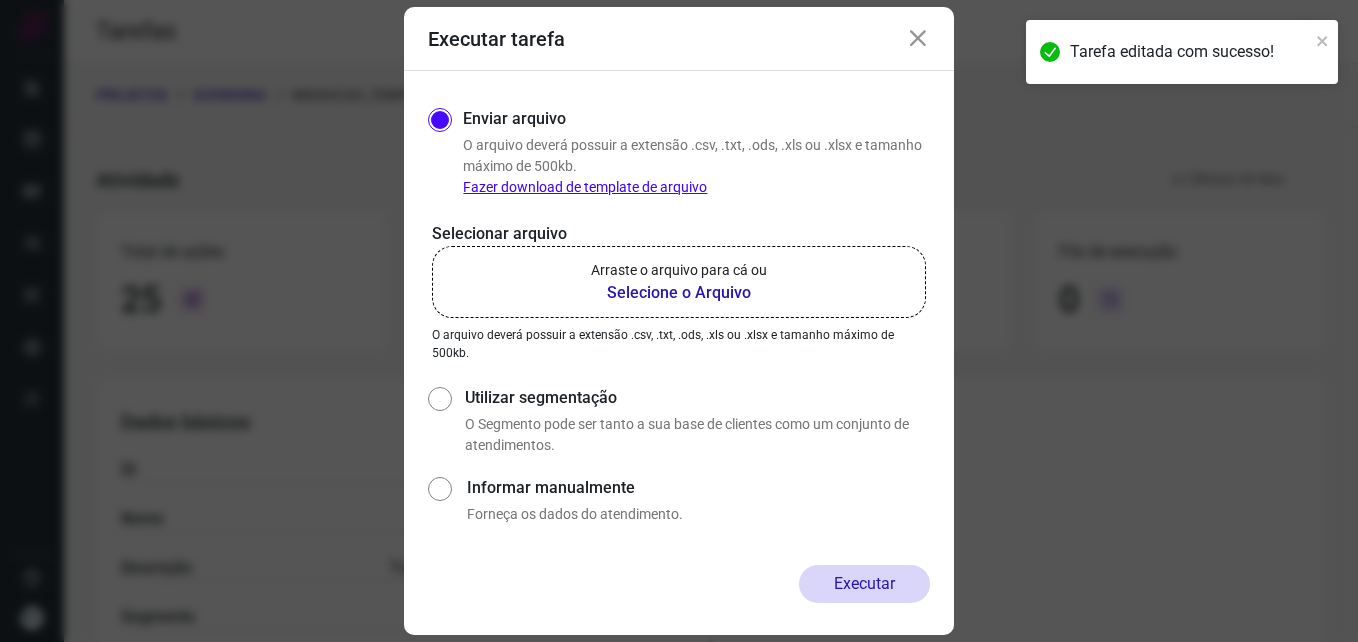click at bounding box center [918, 39] 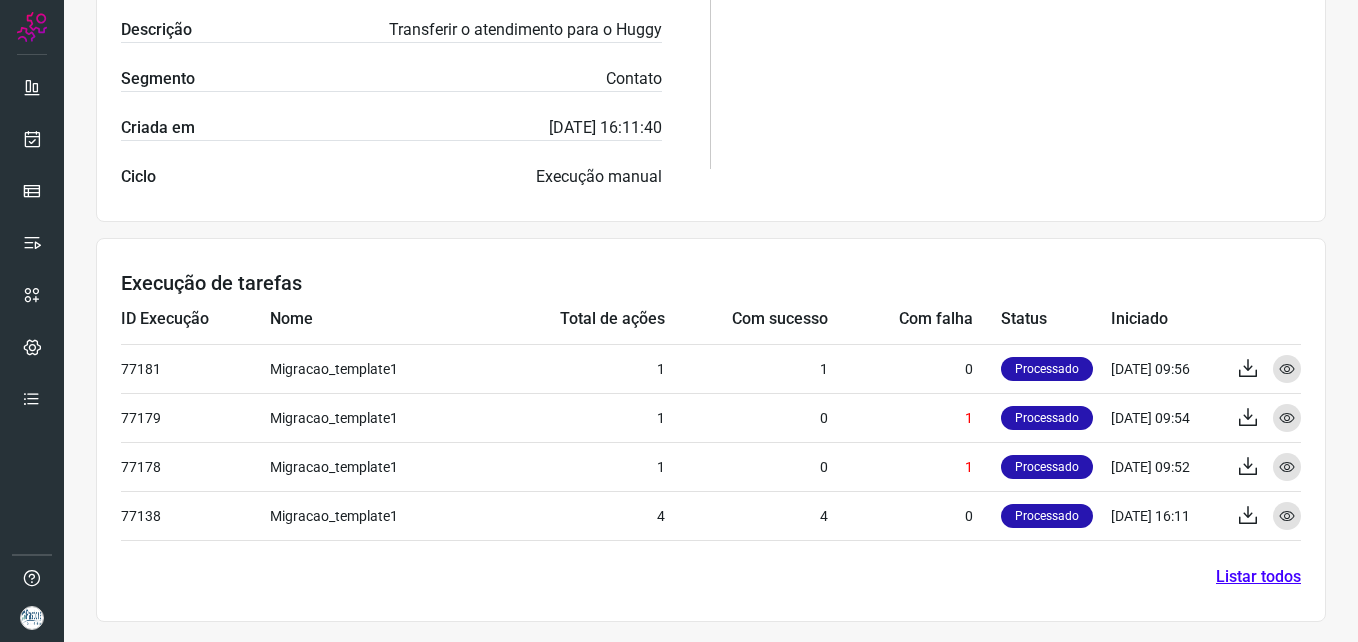 scroll, scrollTop: 0, scrollLeft: 0, axis: both 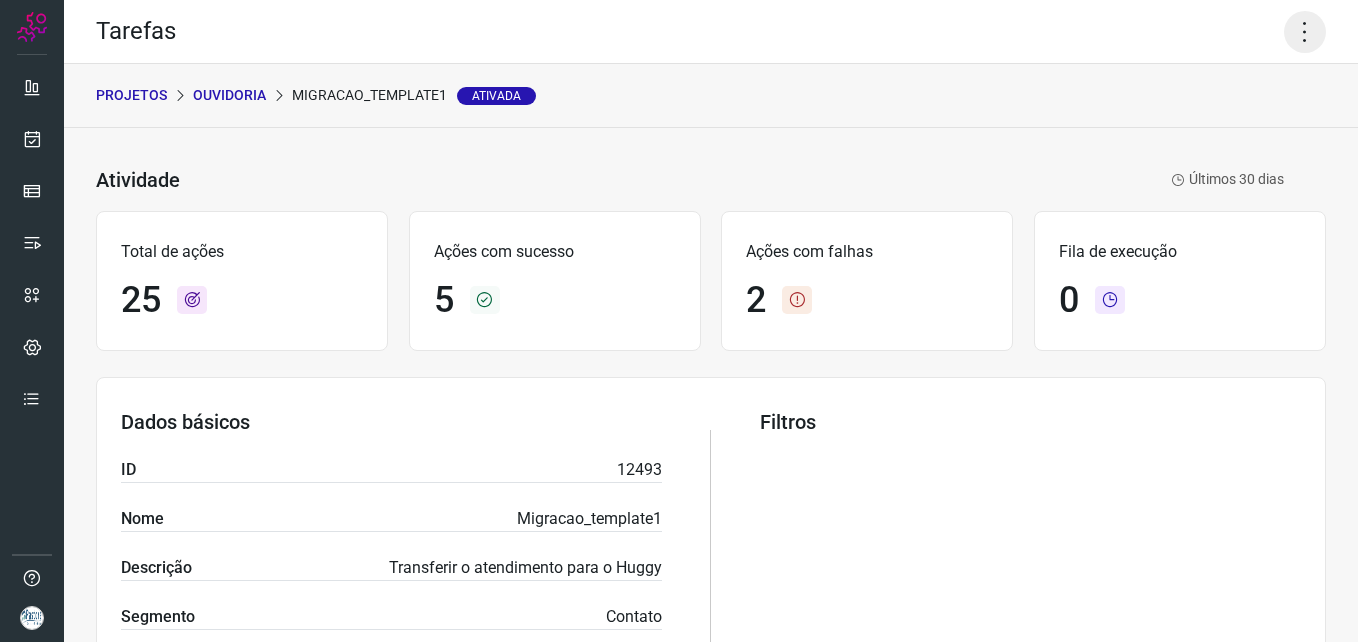 click 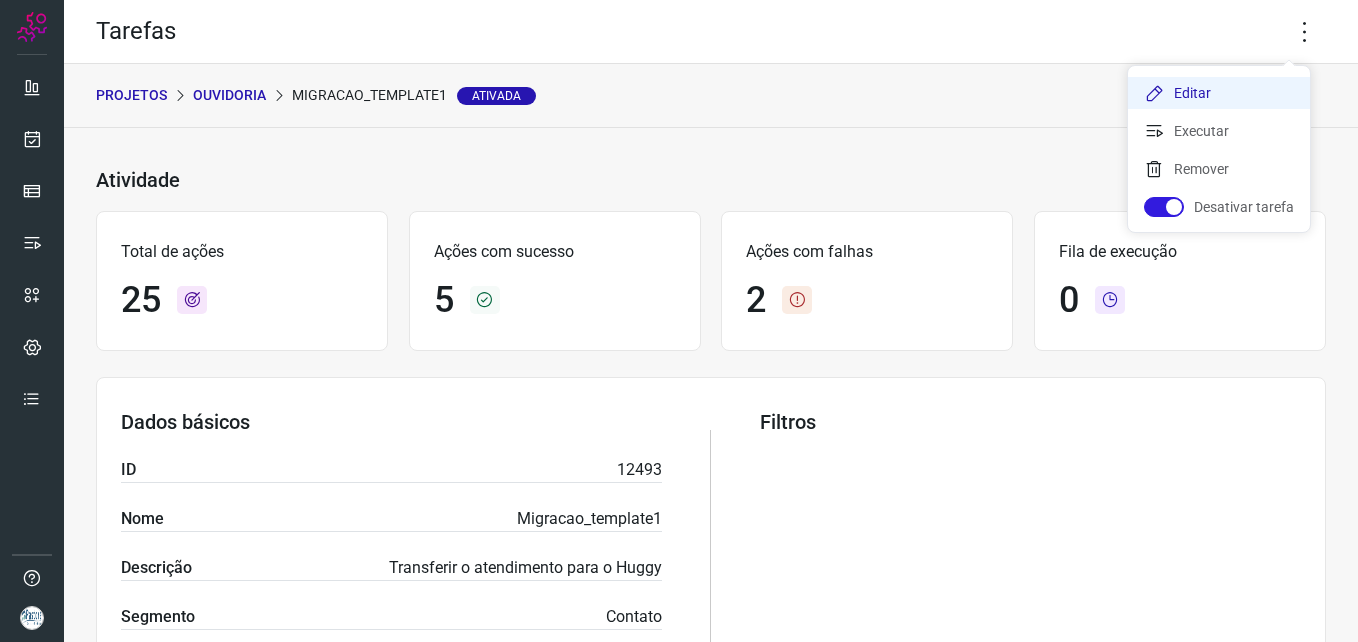 click on "Editar" 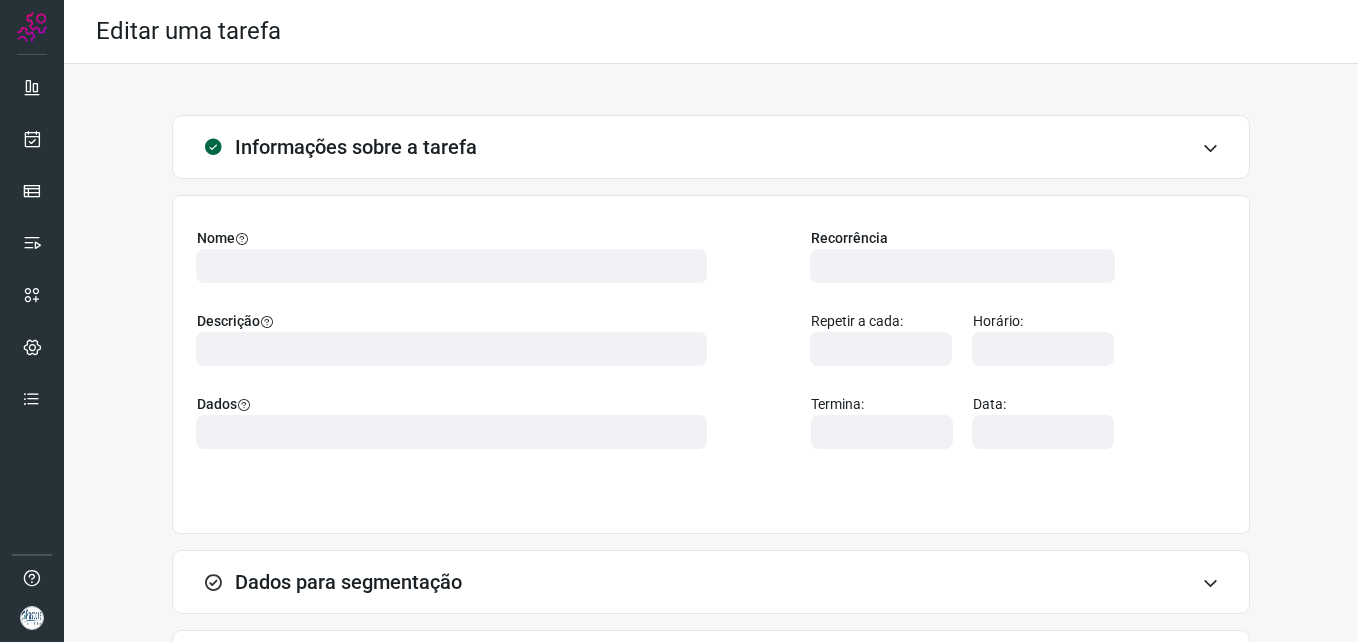 type on "578461" 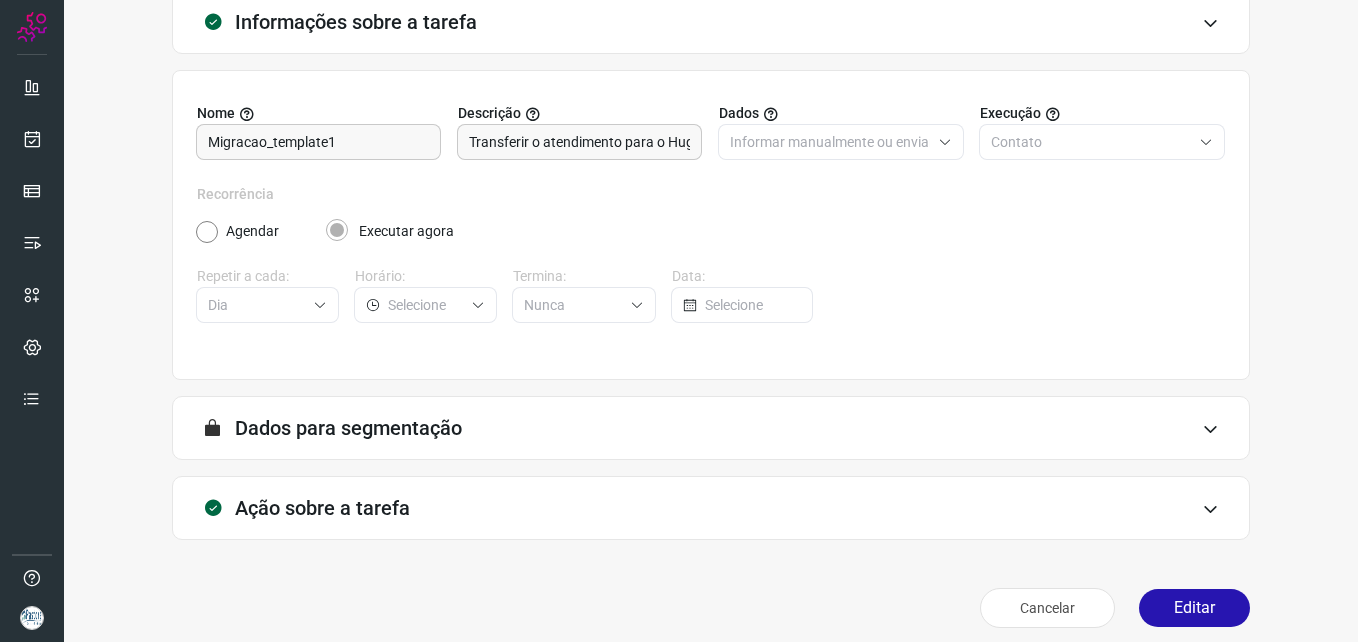 scroll, scrollTop: 139, scrollLeft: 0, axis: vertical 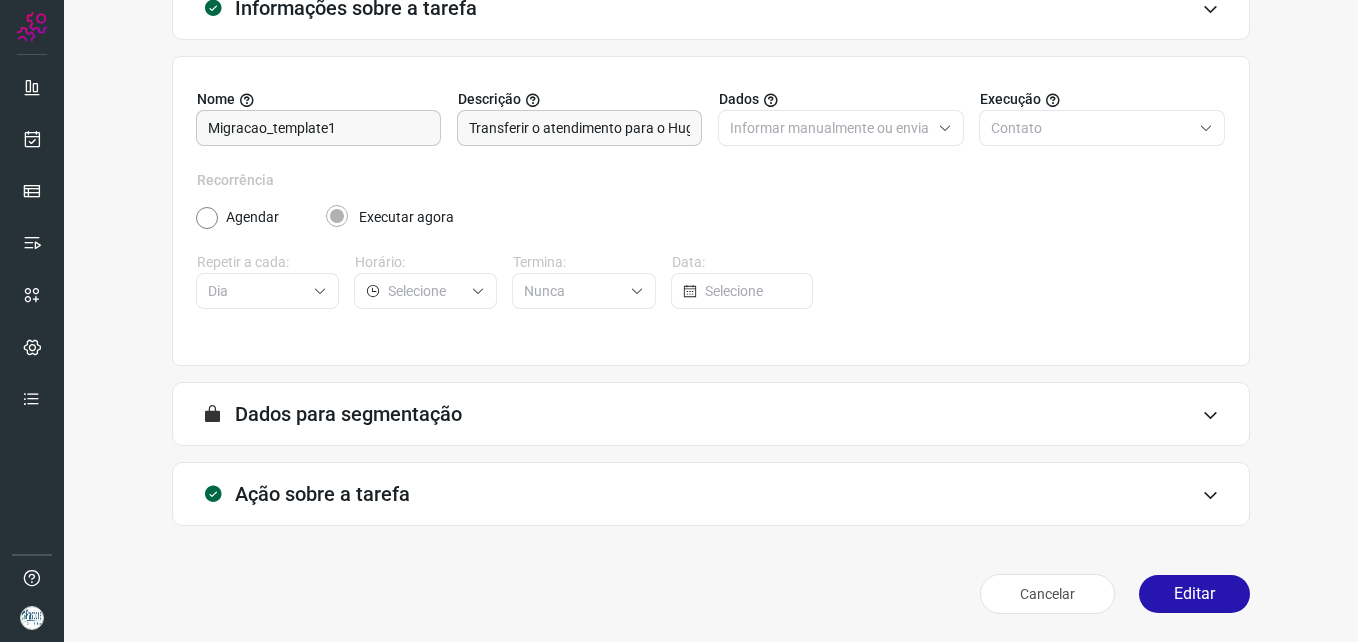 click on "Ação sobre a tarefa" at bounding box center [711, 494] 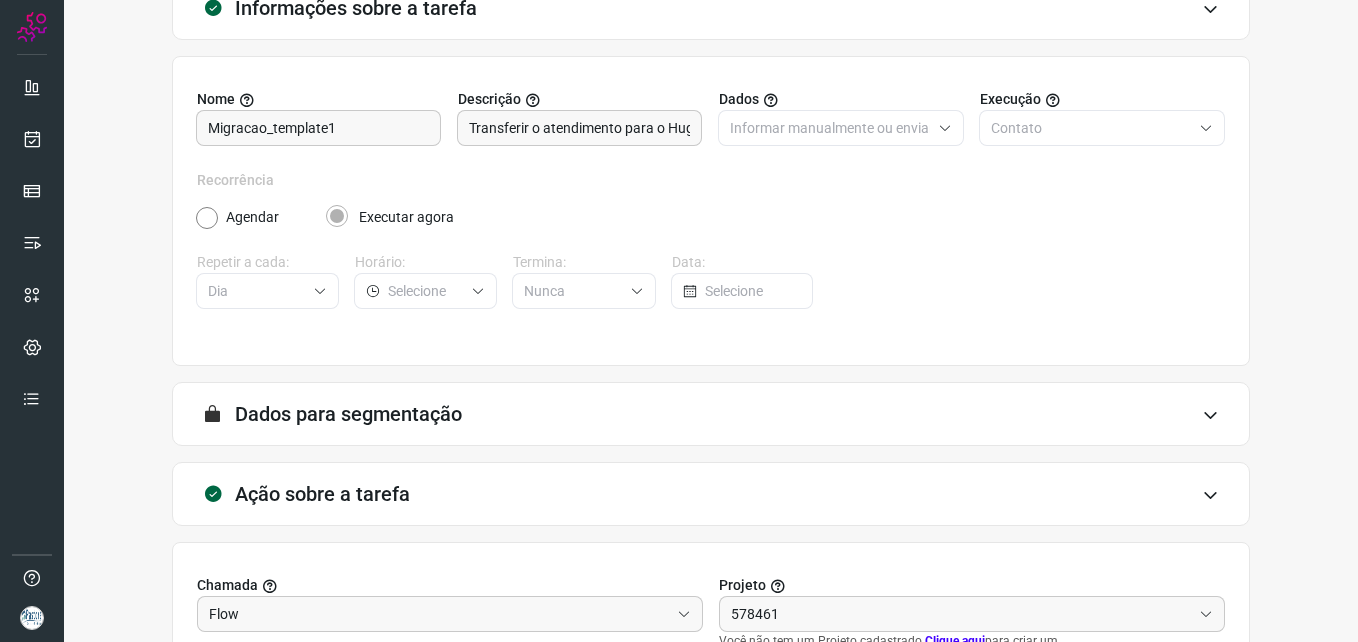 type on "Centro Médico Pastore - Atendimento" 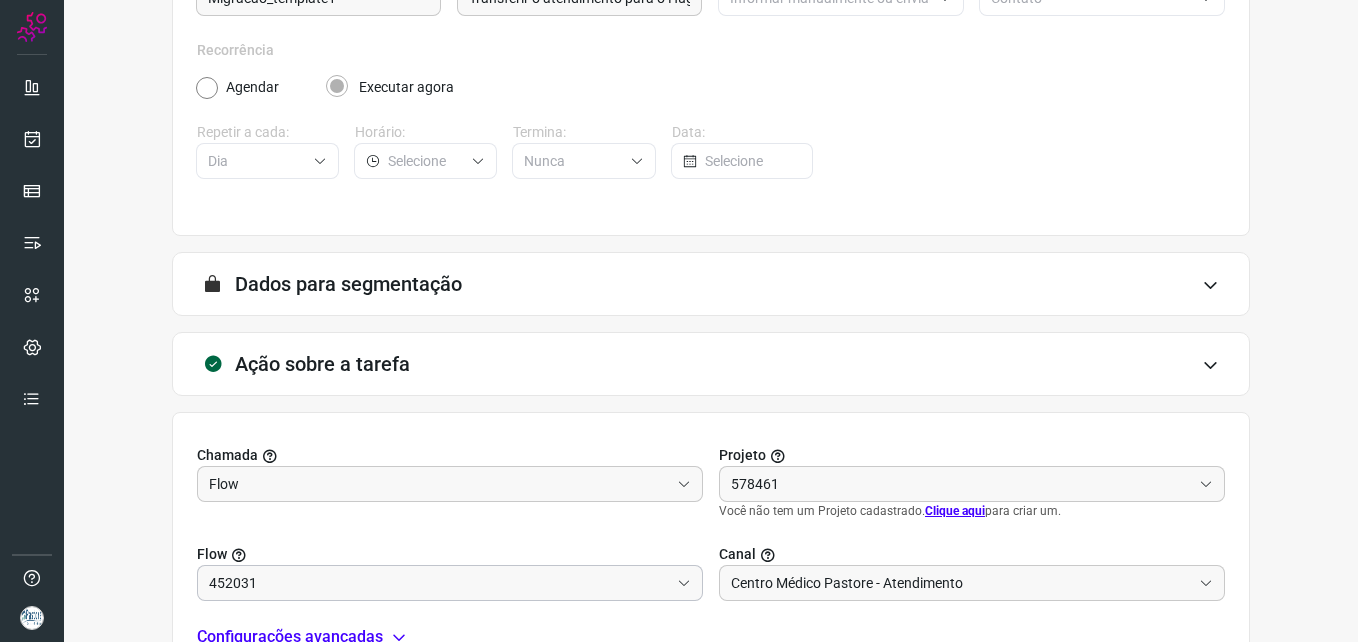 scroll, scrollTop: 455, scrollLeft: 0, axis: vertical 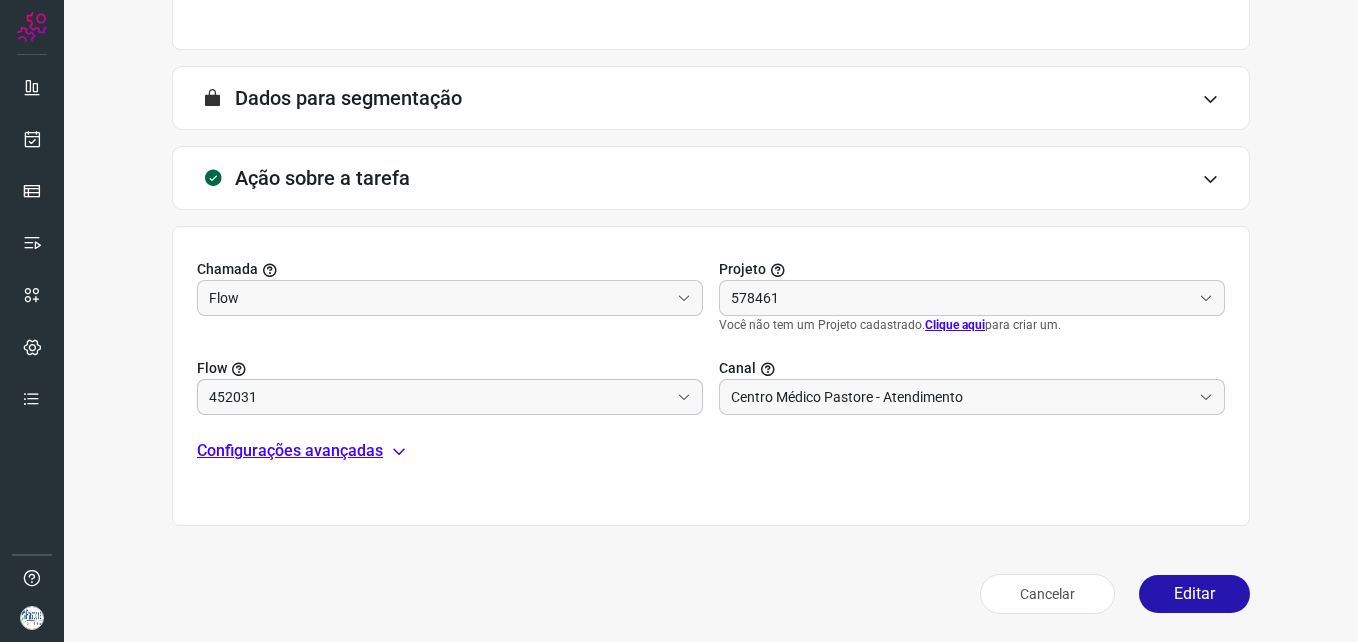 type on "Ouvidoria_ativo_migracao" 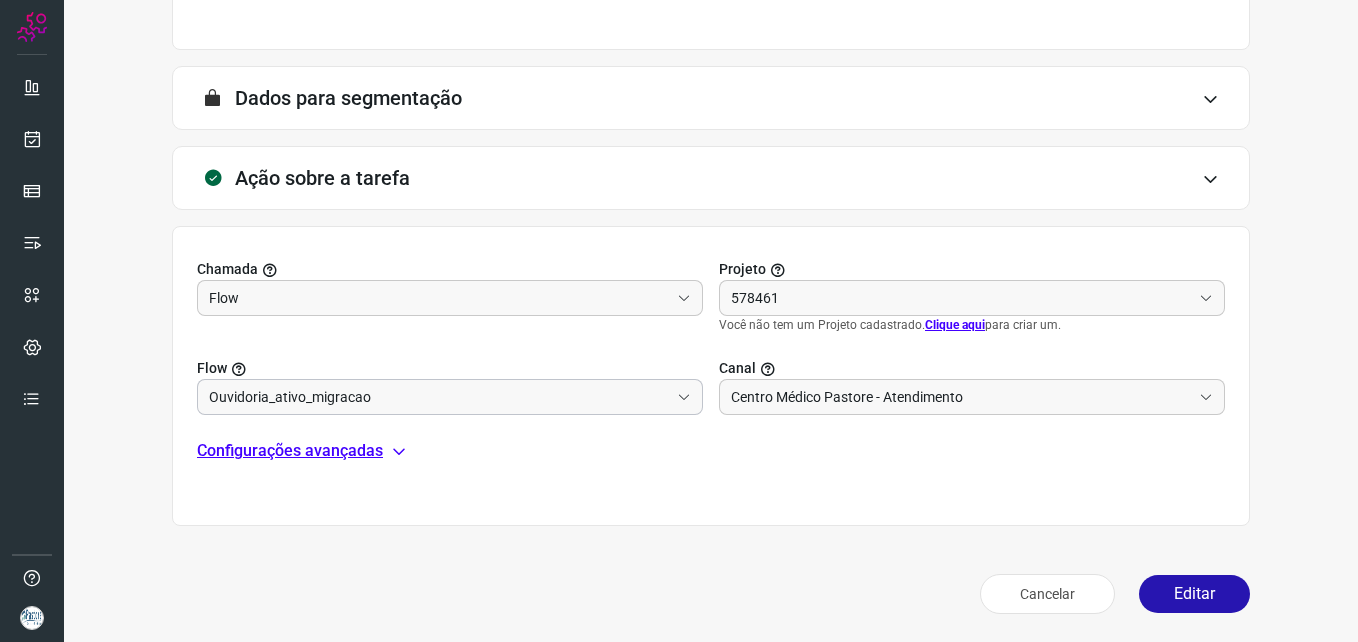type on "Ouvidoria" 